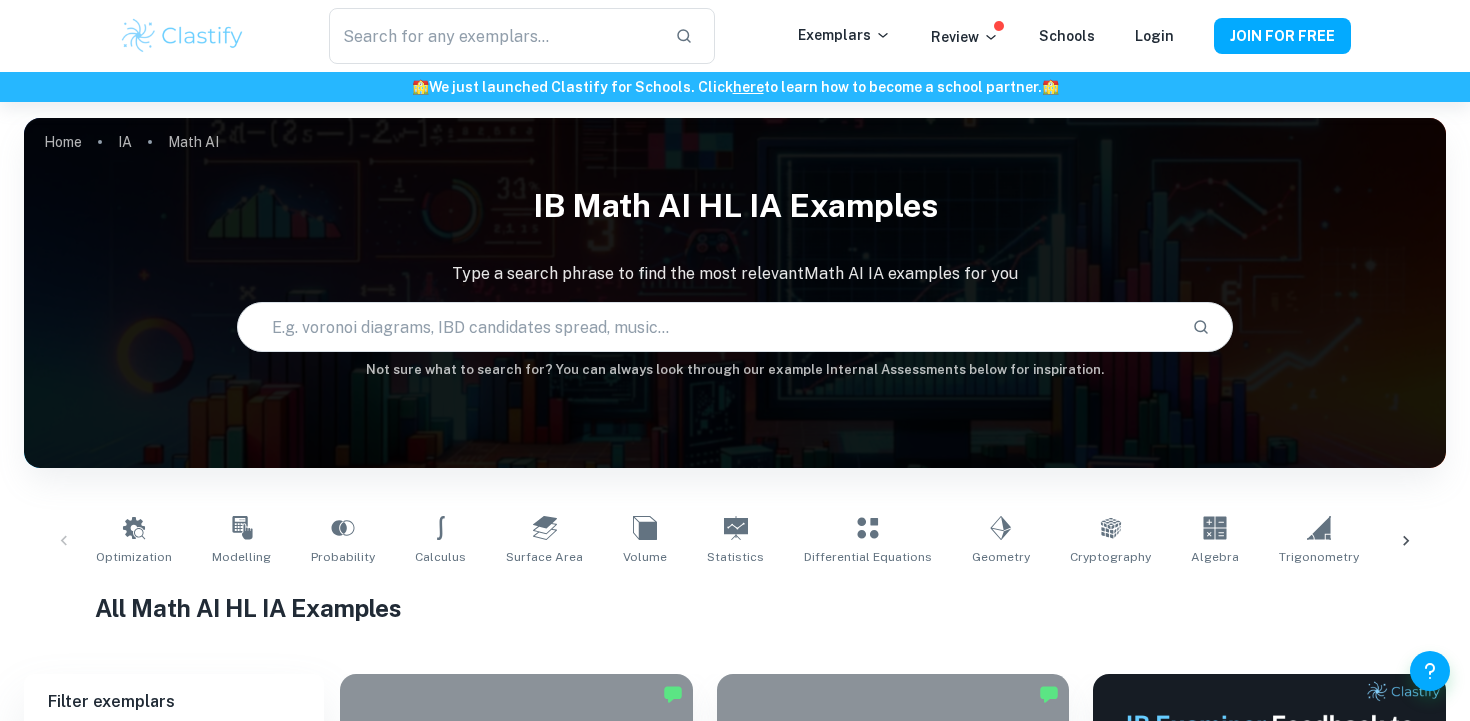 scroll, scrollTop: 495, scrollLeft: 0, axis: vertical 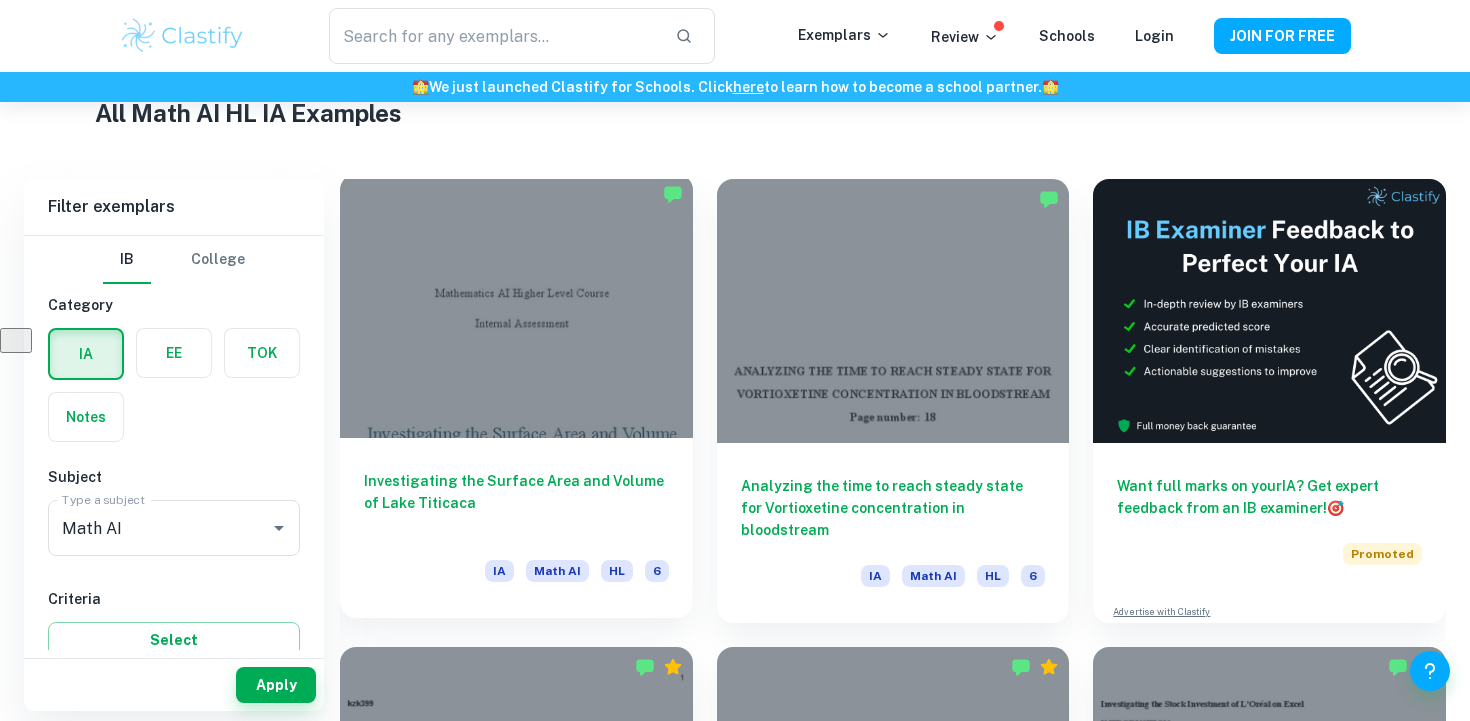 click at bounding box center [516, 306] 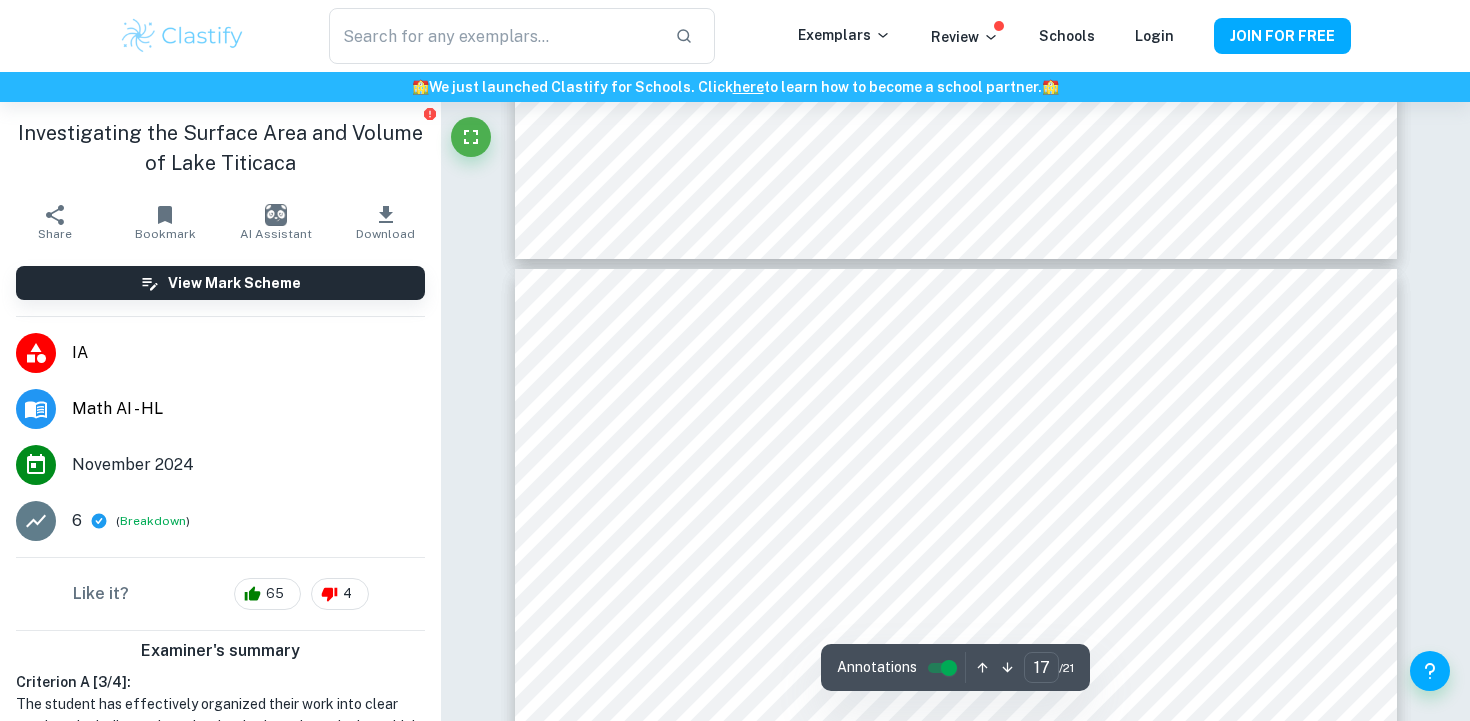 scroll, scrollTop: 18865, scrollLeft: 0, axis: vertical 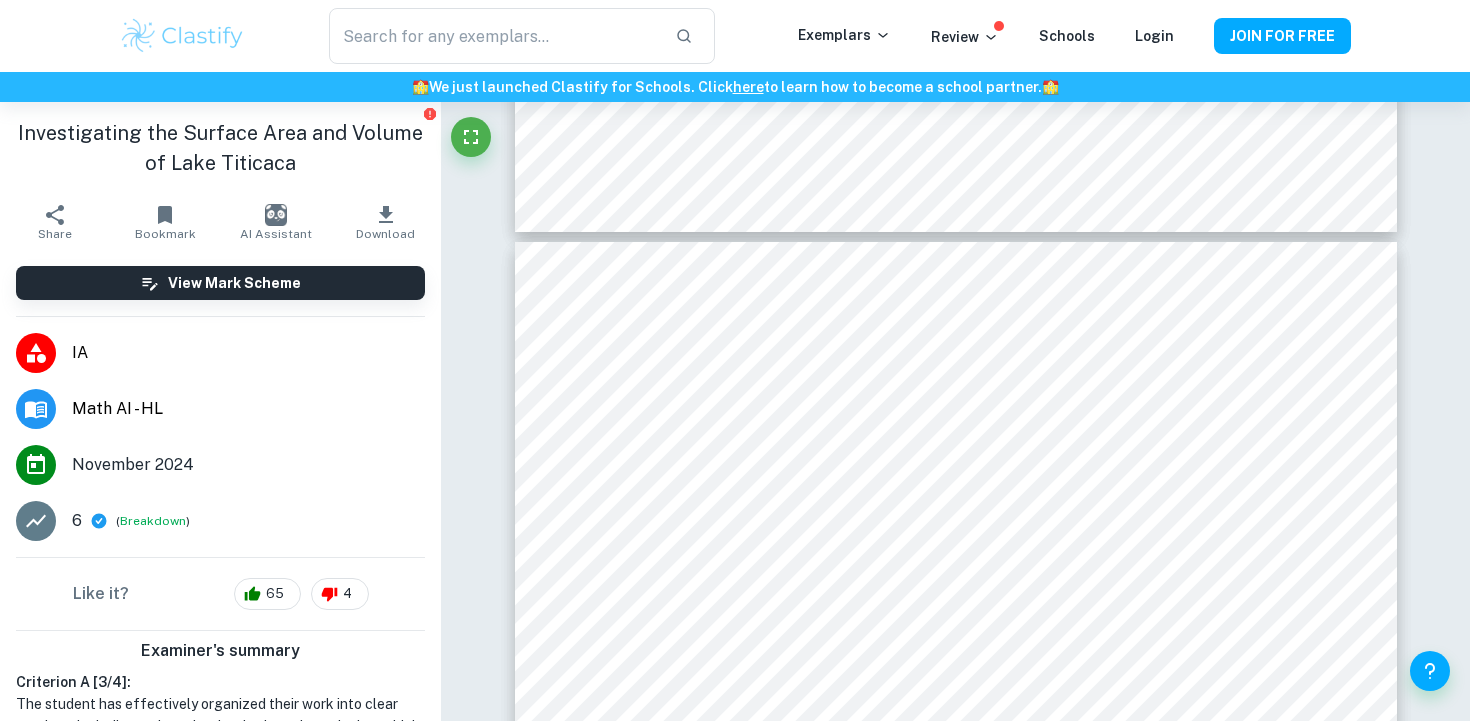 type on "1" 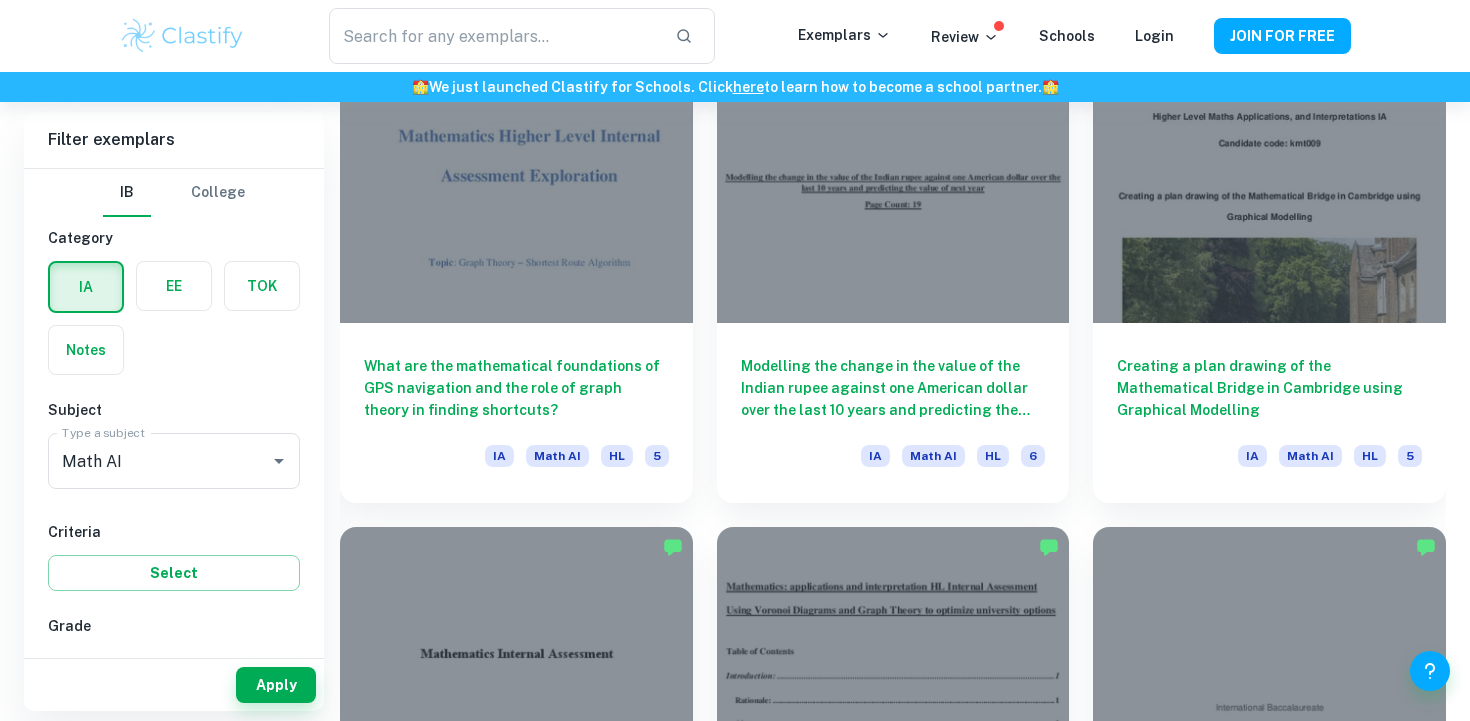scroll, scrollTop: 2026, scrollLeft: 0, axis: vertical 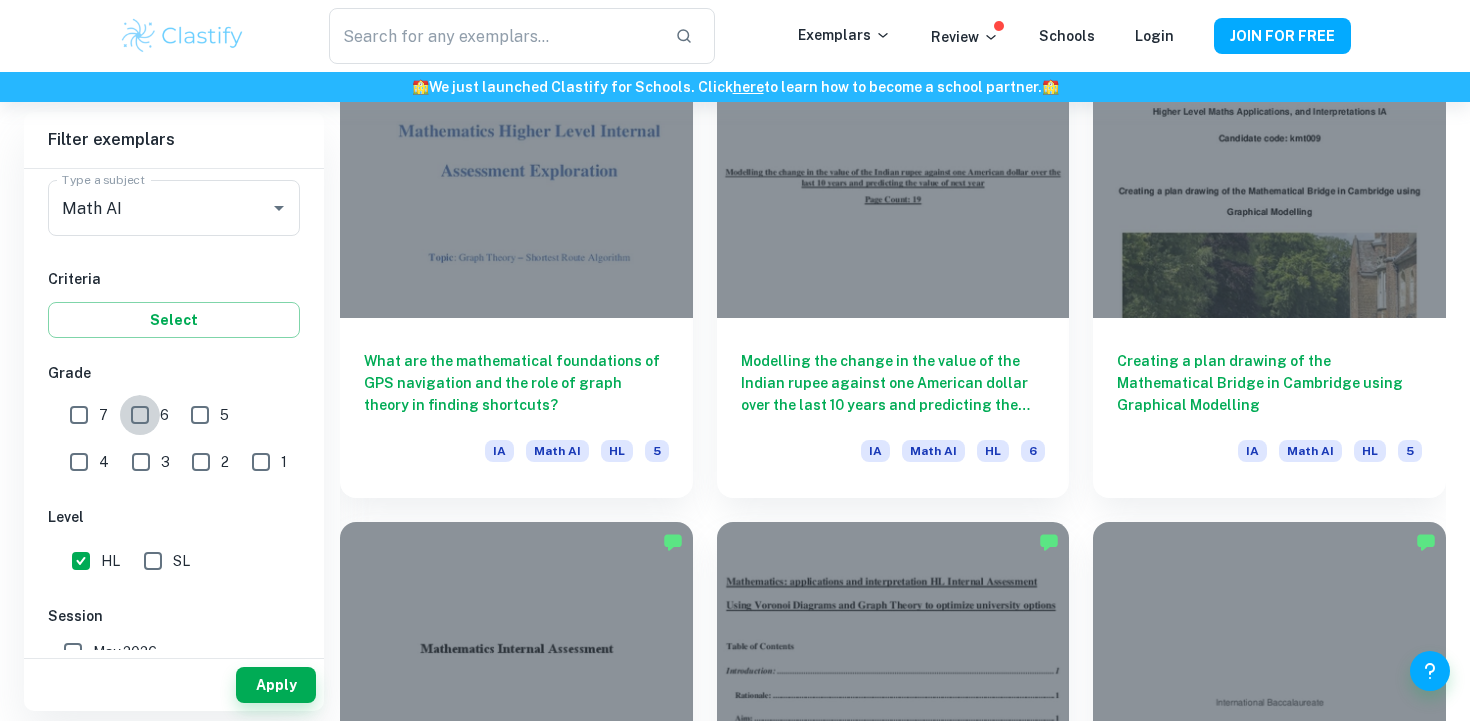 click on "6" at bounding box center [140, 415] 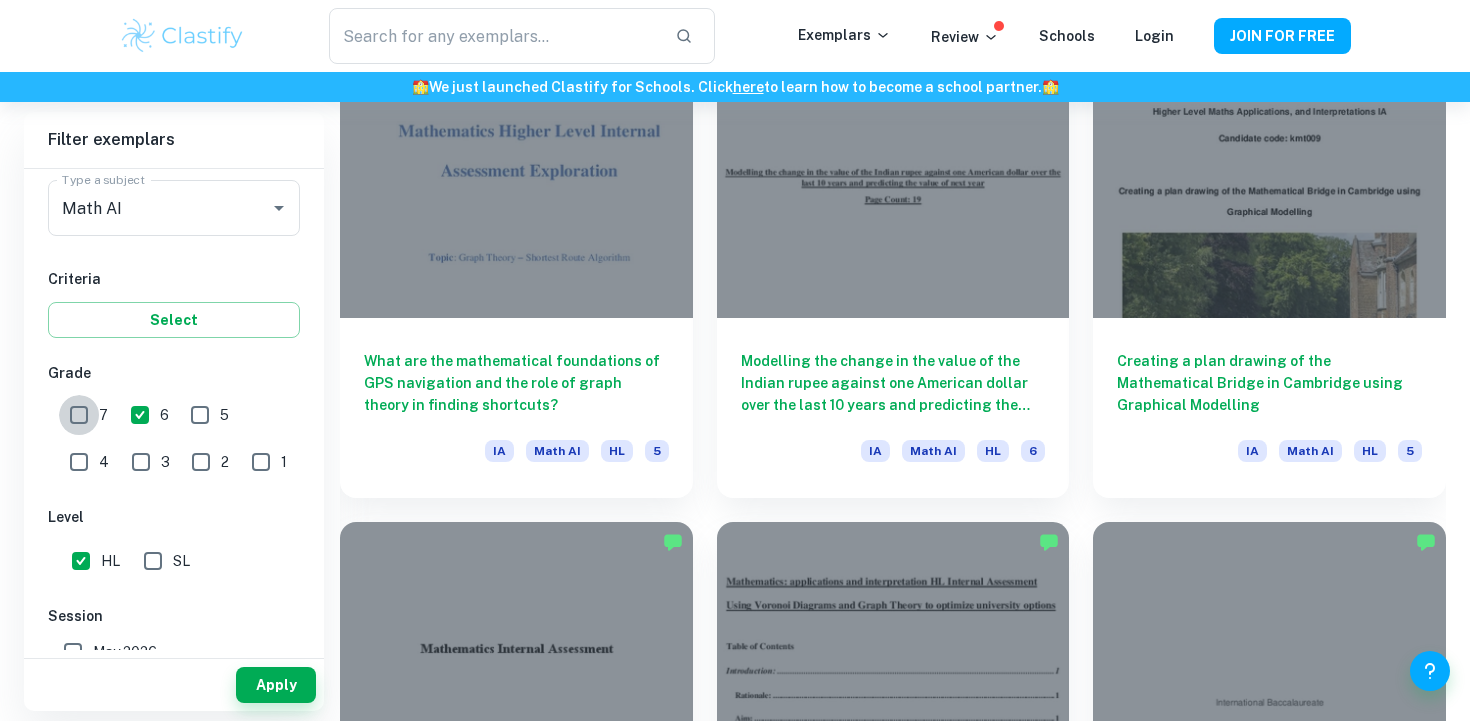 click on "7" at bounding box center (79, 415) 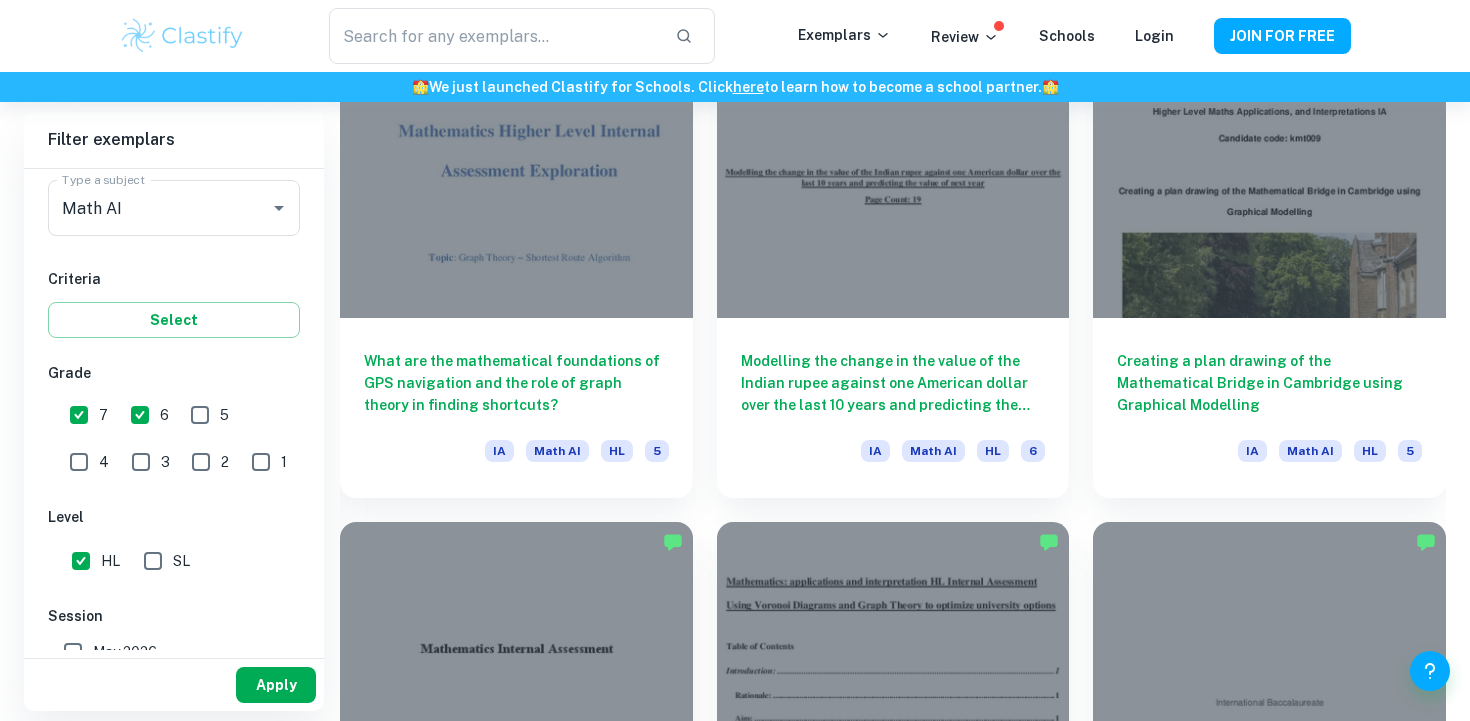 click on "Apply" at bounding box center [276, 685] 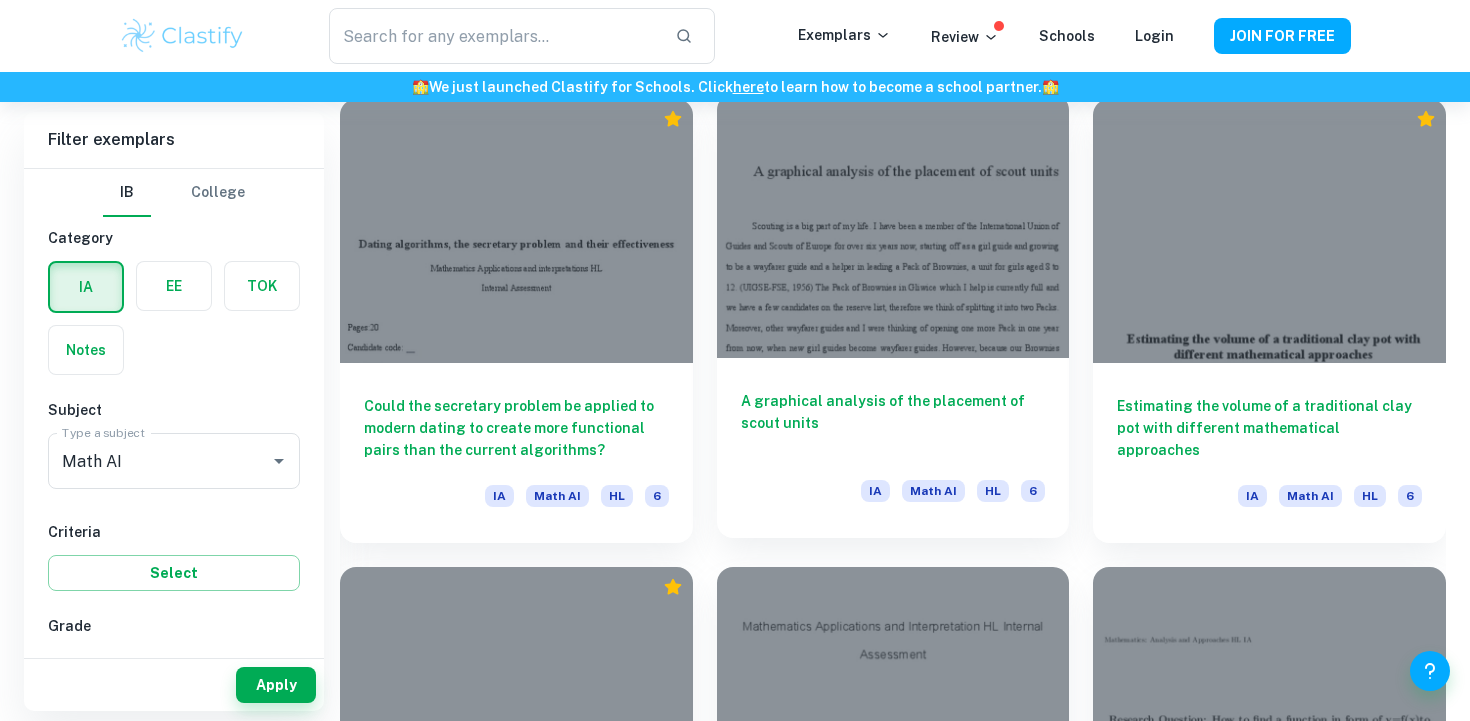scroll, scrollTop: 2450, scrollLeft: 0, axis: vertical 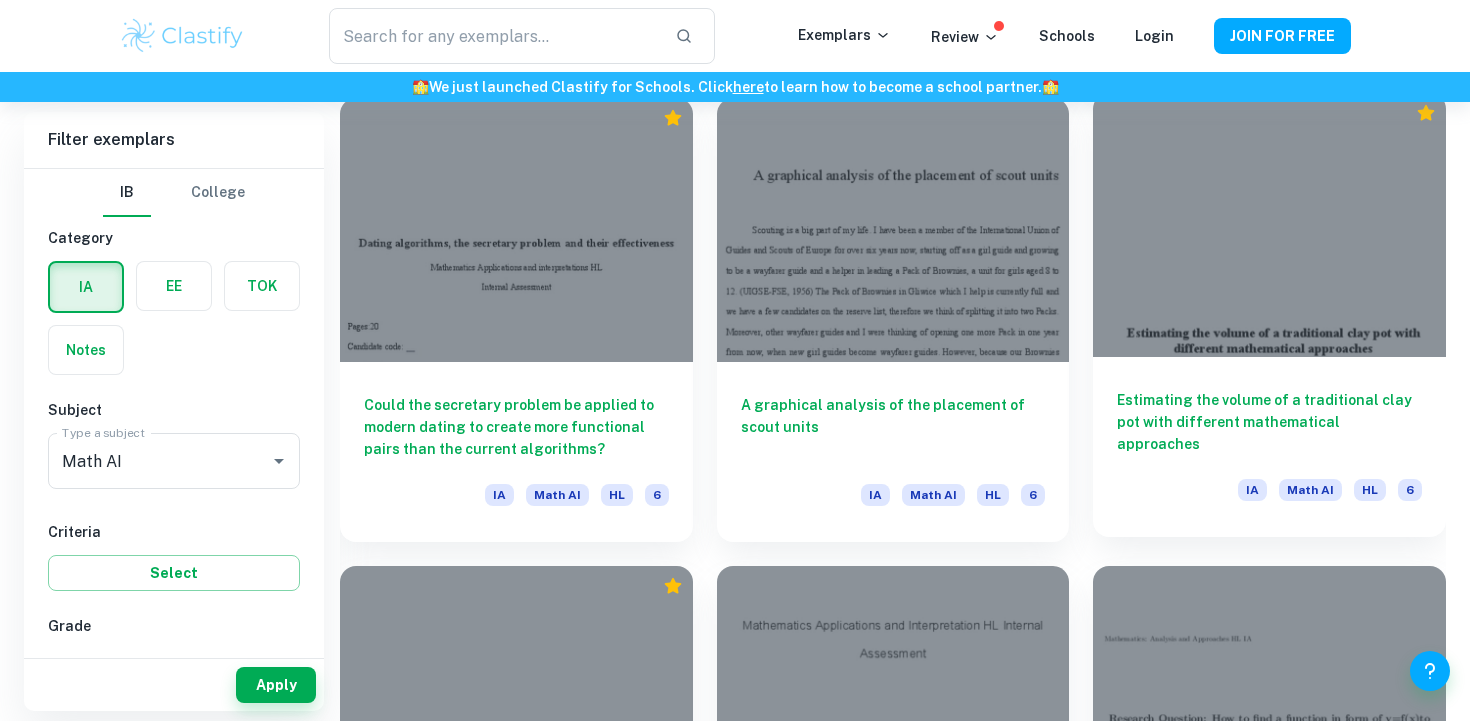 click at bounding box center (1269, 225) 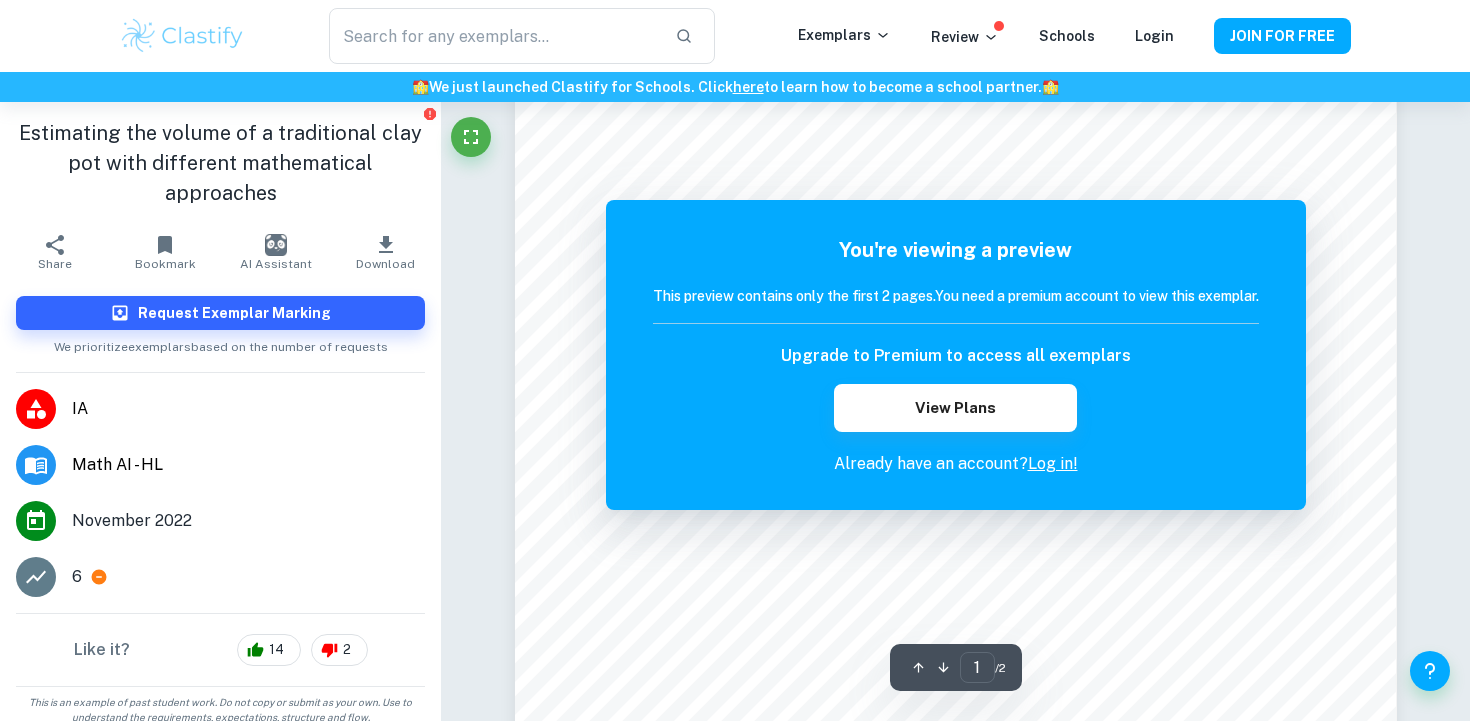 scroll, scrollTop: 485, scrollLeft: 0, axis: vertical 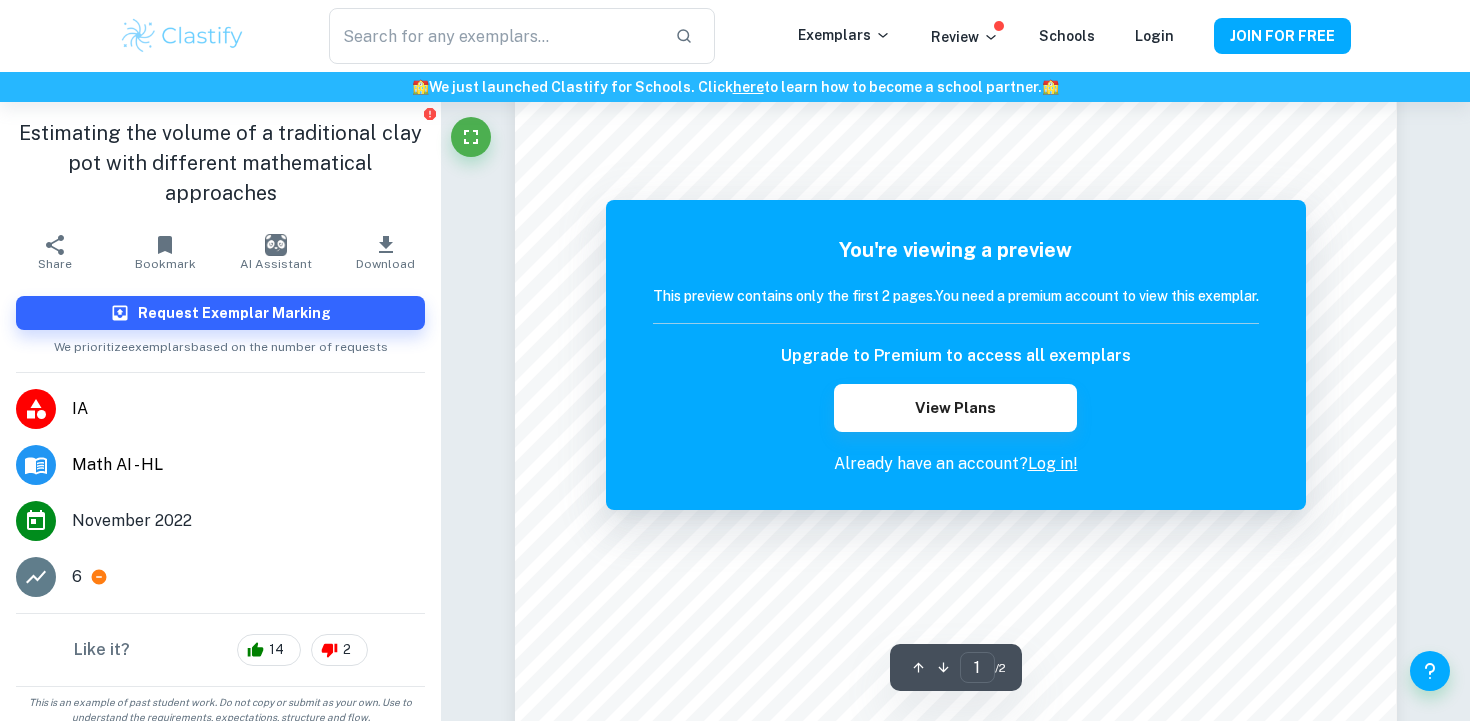 click on "Log in!" at bounding box center (1053, 463) 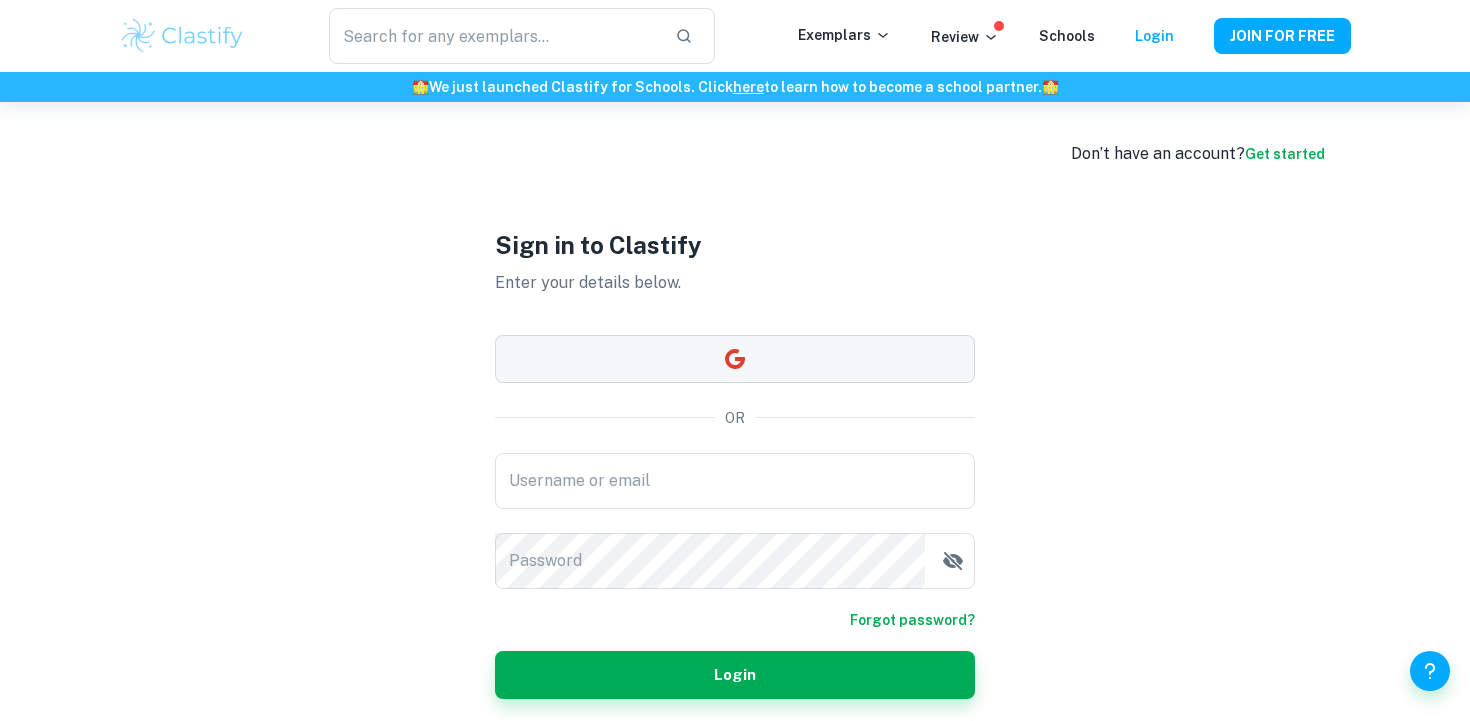 click at bounding box center [735, 359] 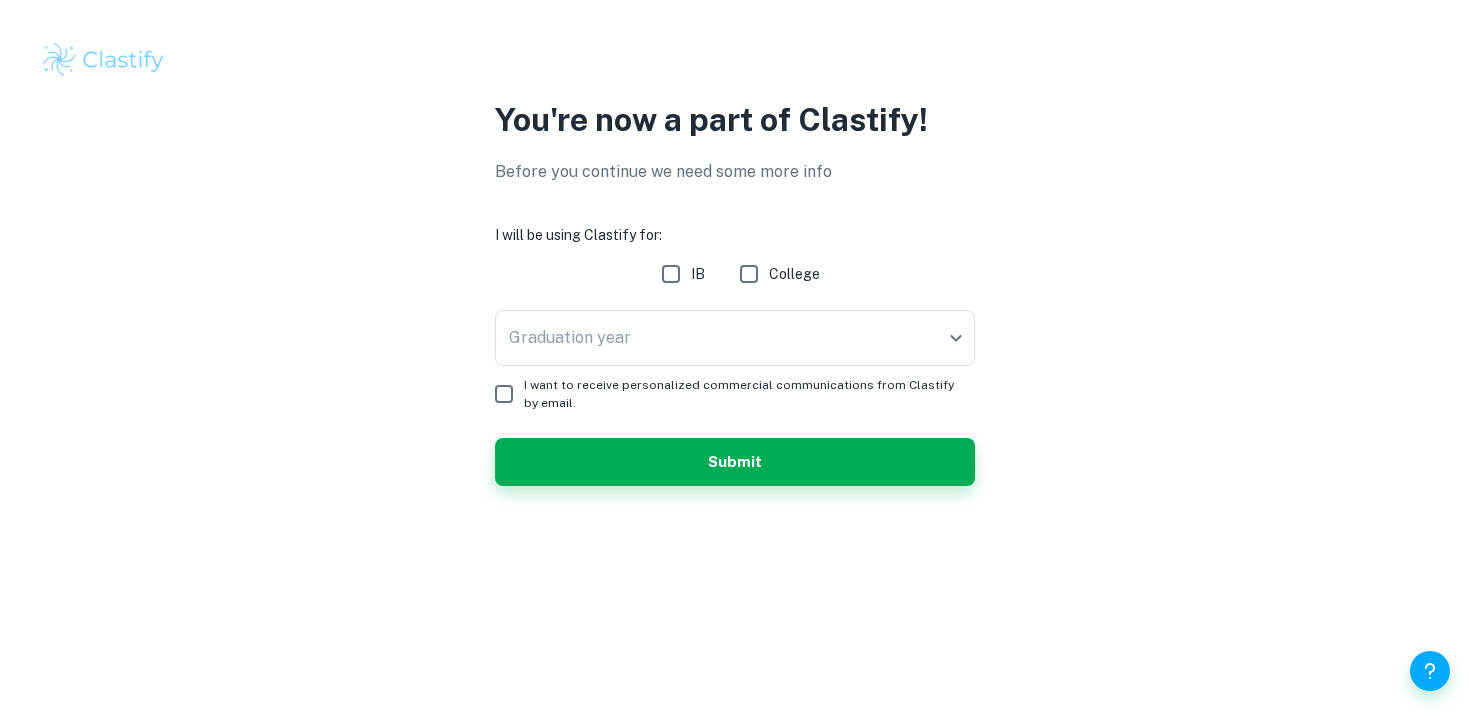 scroll, scrollTop: 0, scrollLeft: 0, axis: both 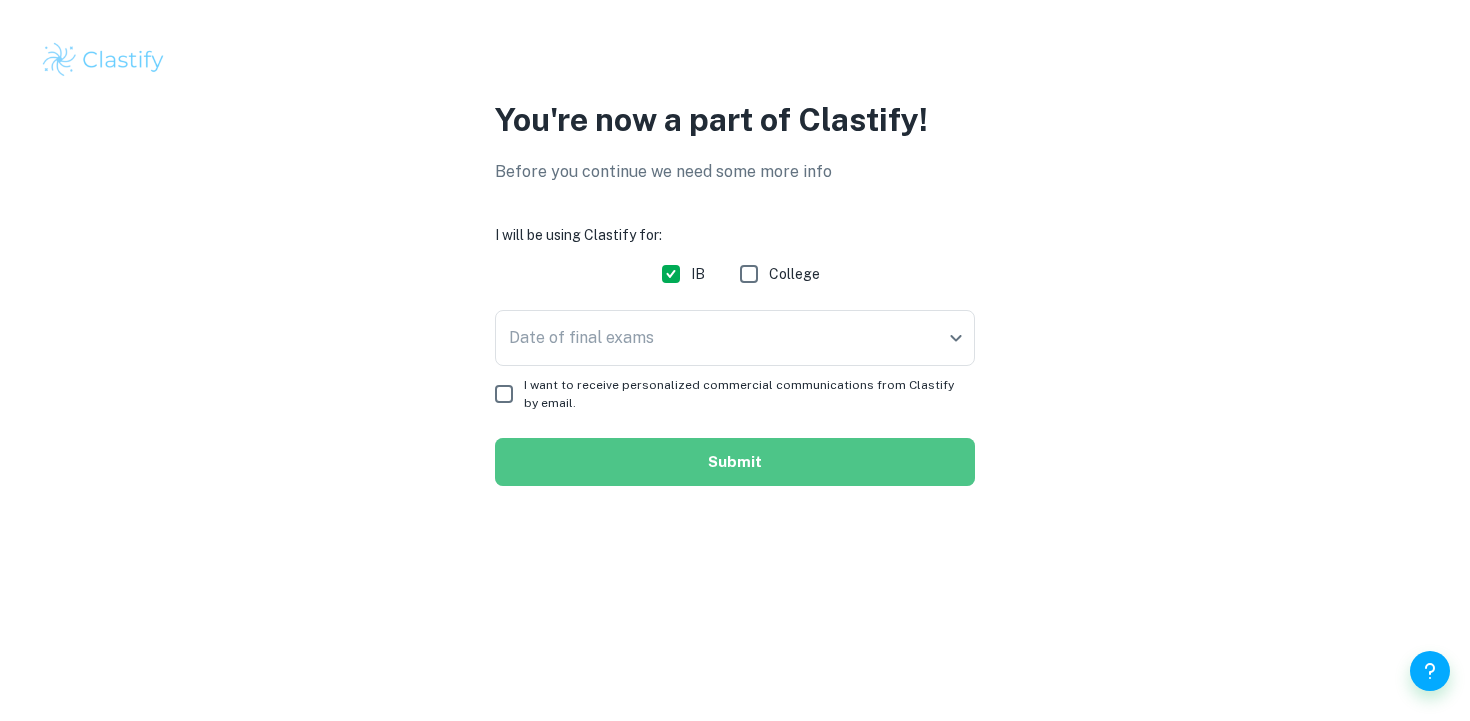click on "Submit" at bounding box center (735, 462) 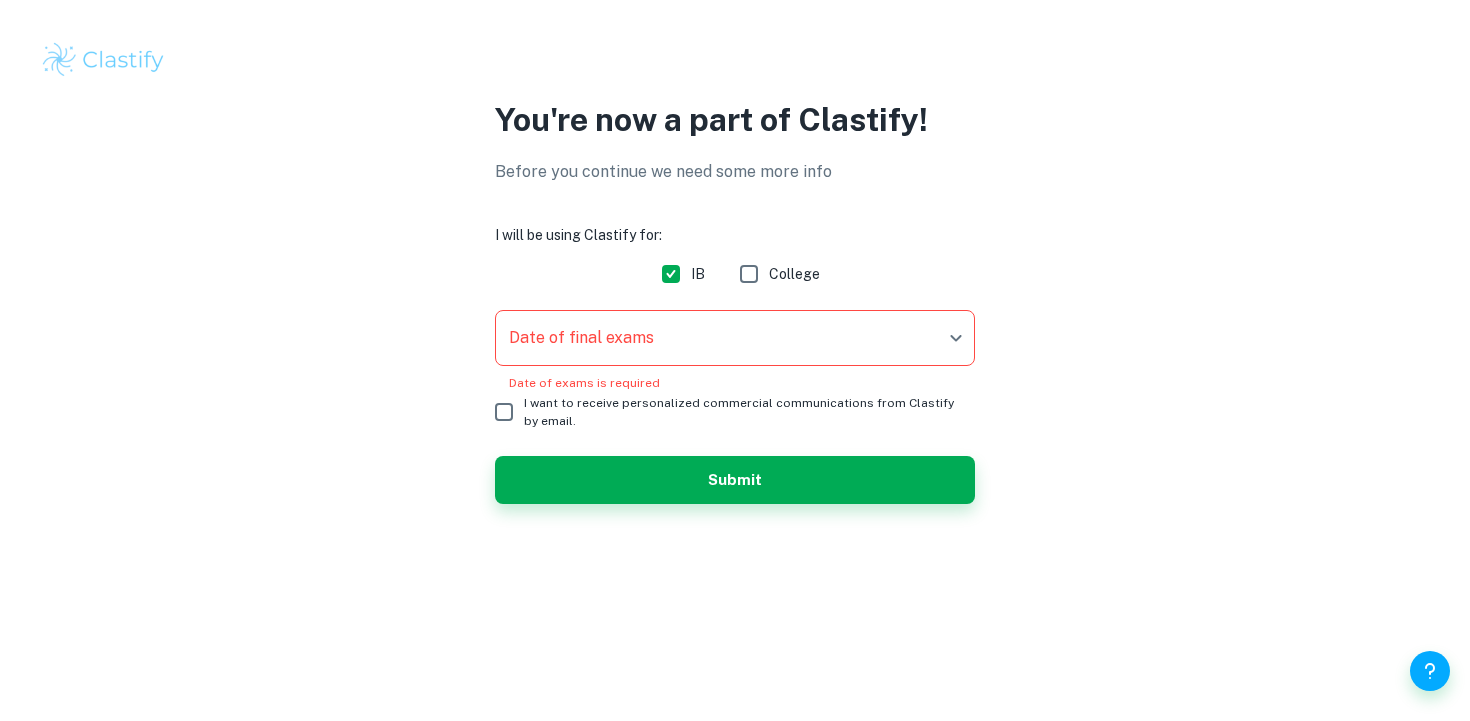 click on "We value your privacy We use cookies to enhance your browsing experience, serve personalised ads or content, and analyse our traffic. By clicking "Accept All", you consent to our use of cookies.   Cookie Policy Customise   Reject All   Accept All   Customise Consent Preferences   We use cookies to help you navigate efficiently and perform certain functions. You will find detailed information about all cookies under each consent category below. The cookies that are categorised as "Necessary" are stored on your browser as they are essential for enabling the basic functionalities of the site. ...  Show more For more information on how Google's third-party cookies operate and handle your data, see:   Google Privacy Policy Necessary Always Active Necessary cookies are required to enable the basic features of this site, such as providing secure log-in or adjusting your consent preferences. These cookies do not store any personally identifiable data. Functional Analytics Performance Advertisement Uncategorised" at bounding box center (735, 360) 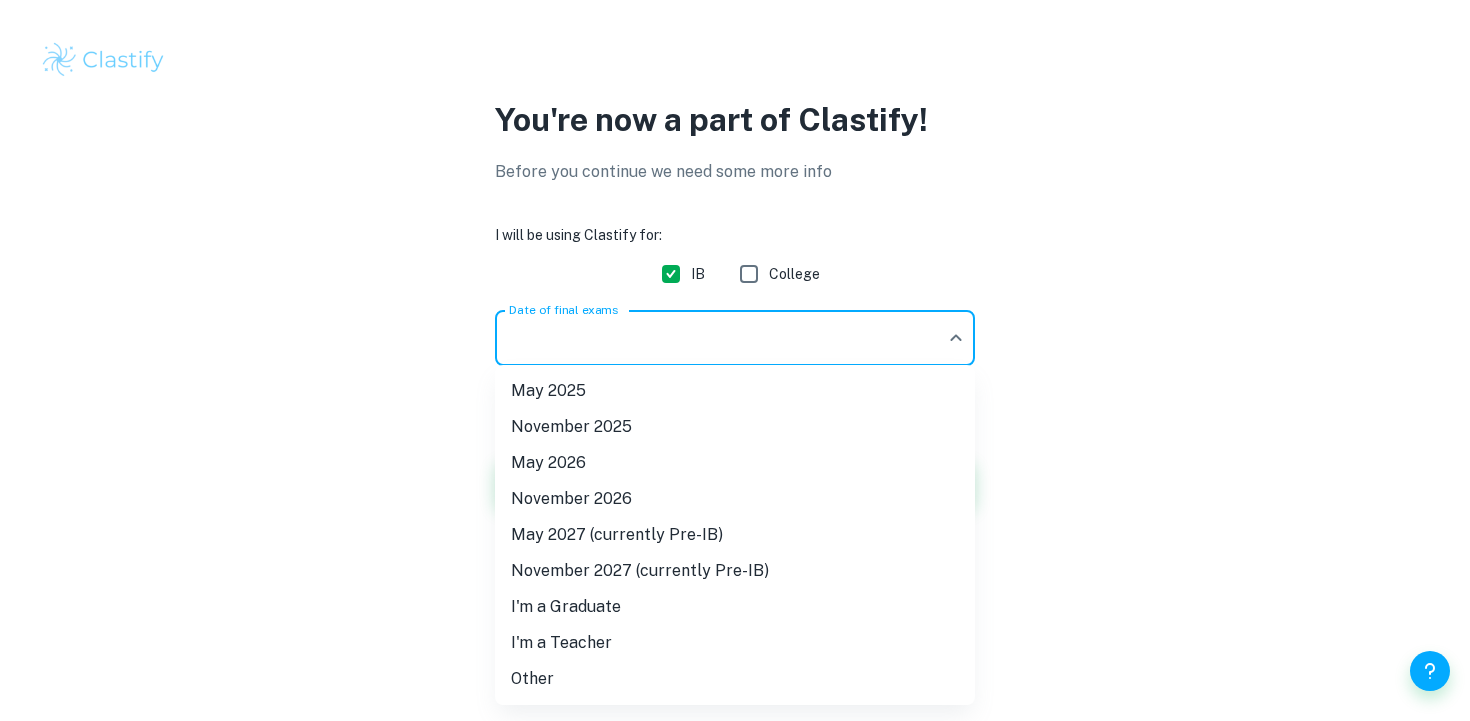 click on "May 2026" at bounding box center [735, 463] 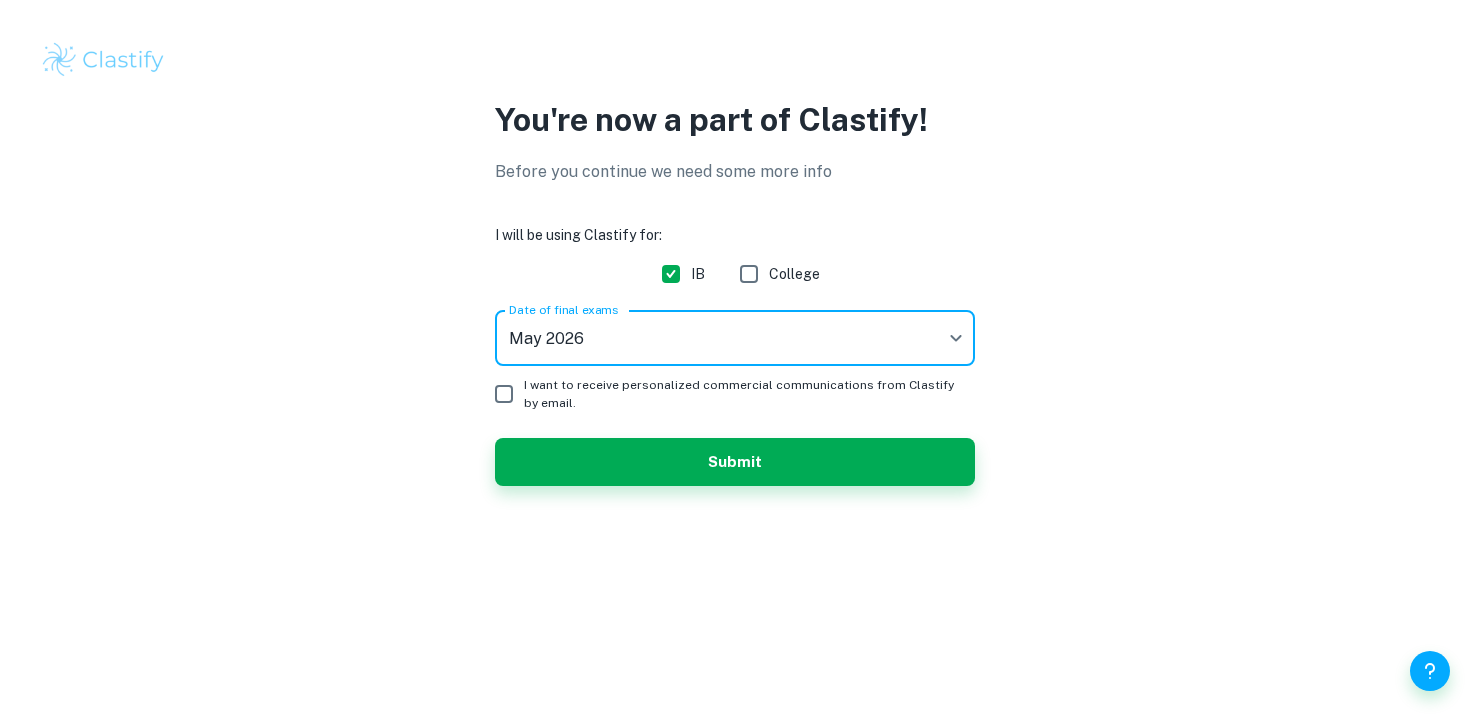 click on "I want to receive personalized commercial communications from Clastify by email." at bounding box center (741, 394) 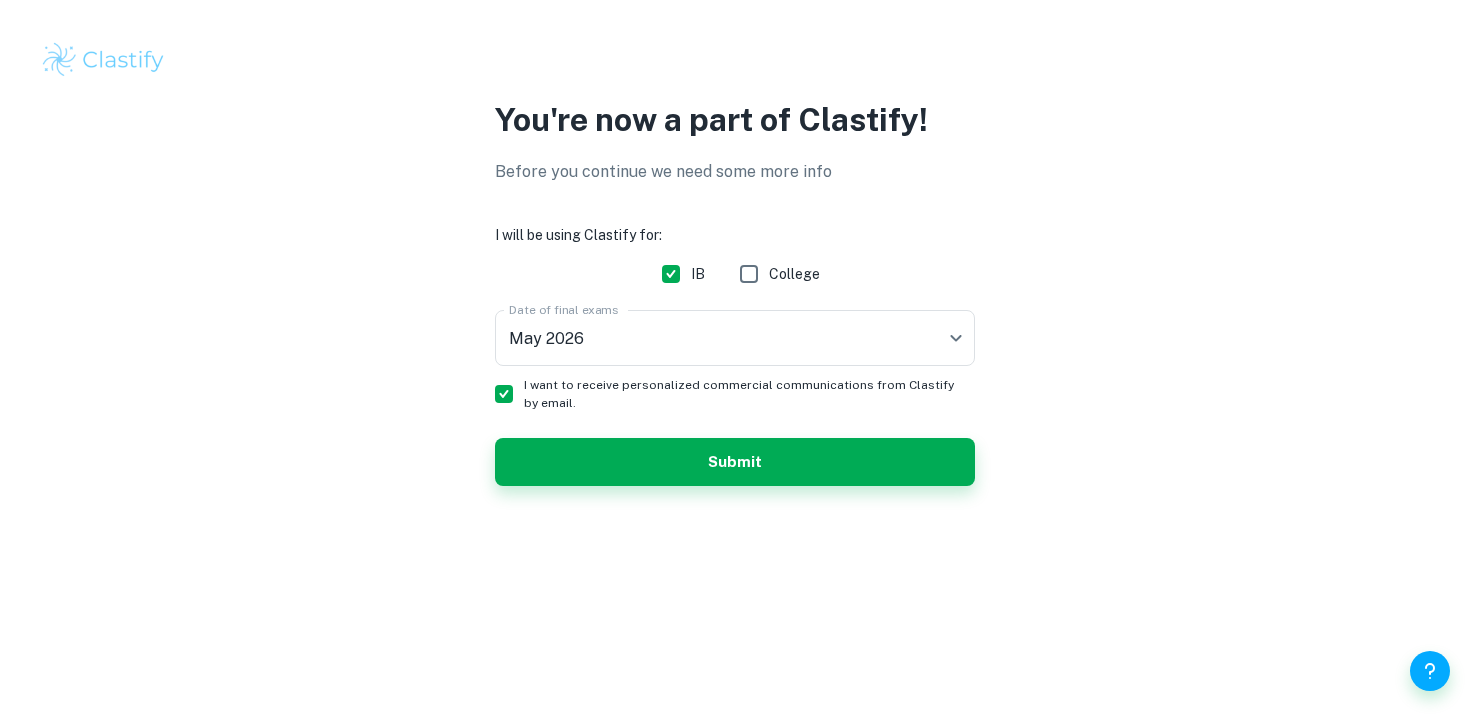 click on "I want to receive personalized commercial communications from Clastify by email." at bounding box center [741, 394] 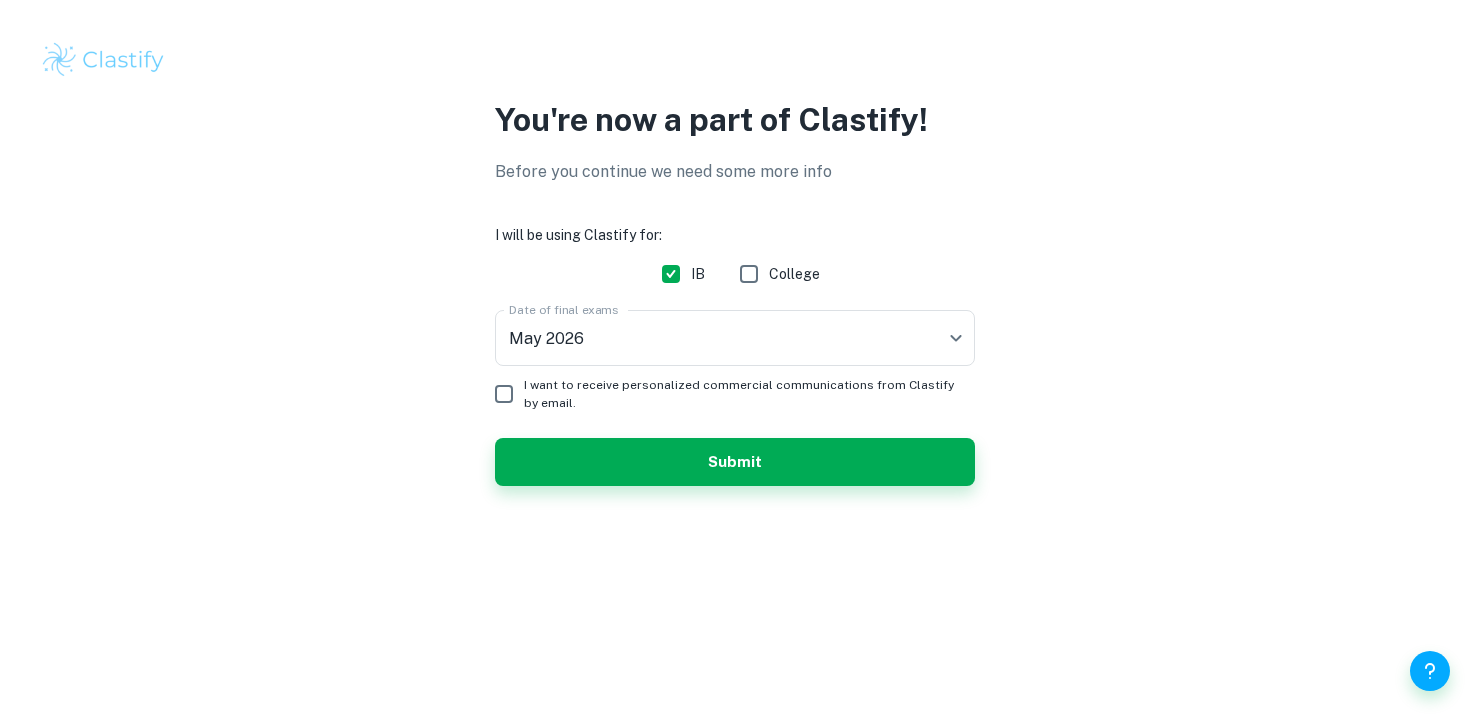 click on "I will be using Clastify for: IB College Date of final exams May 2026 M26 Date of final exams I want to receive personalized commercial communications from Clastify by email. Submit" at bounding box center [735, 355] 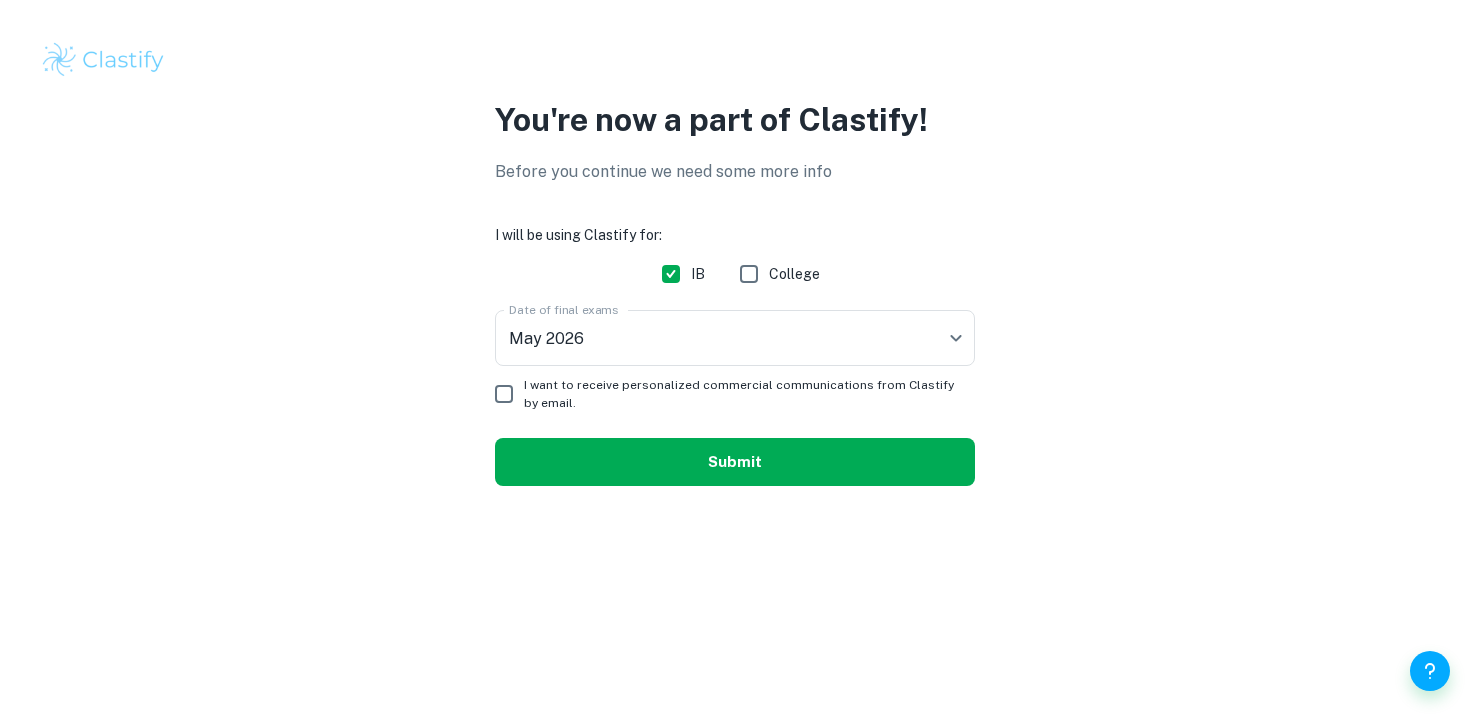 click on "Submit" at bounding box center [735, 462] 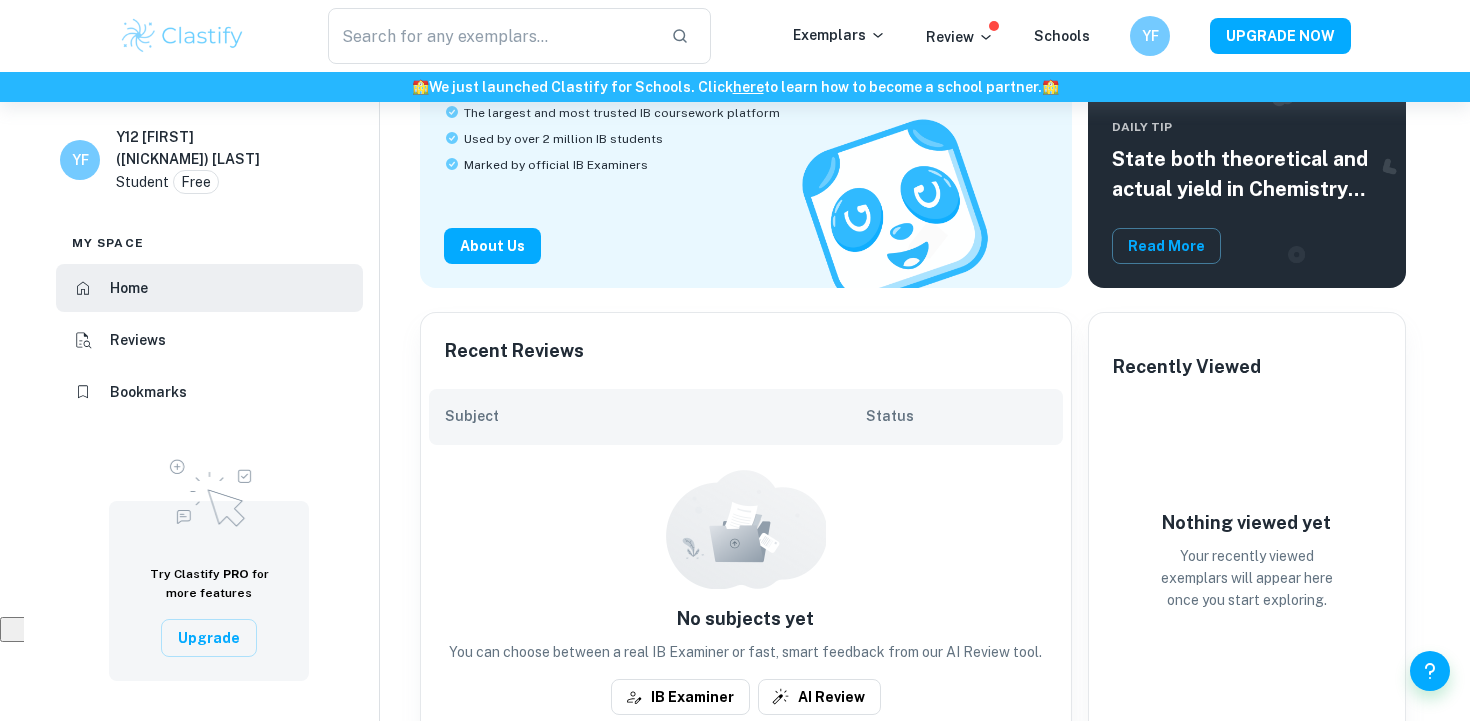 scroll, scrollTop: 0, scrollLeft: 0, axis: both 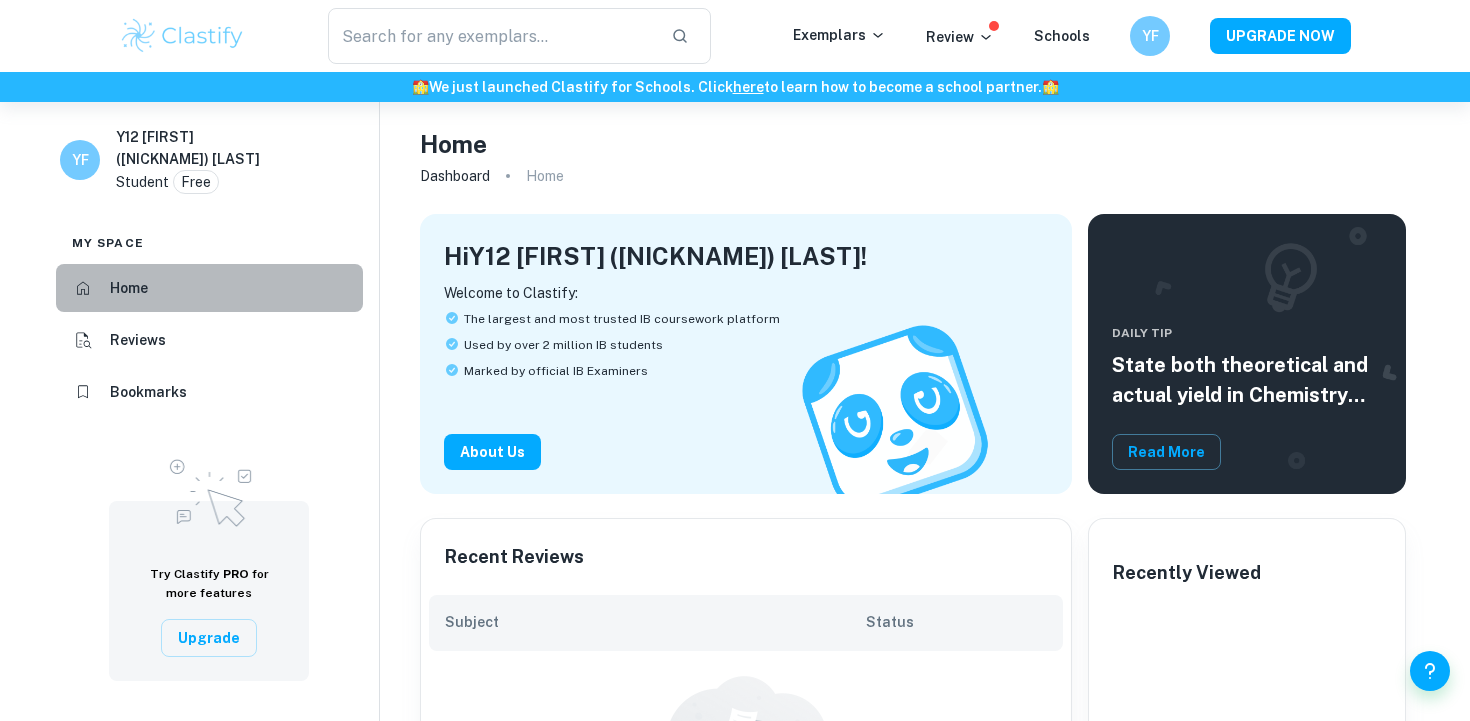click on "Home" at bounding box center (209, 288) 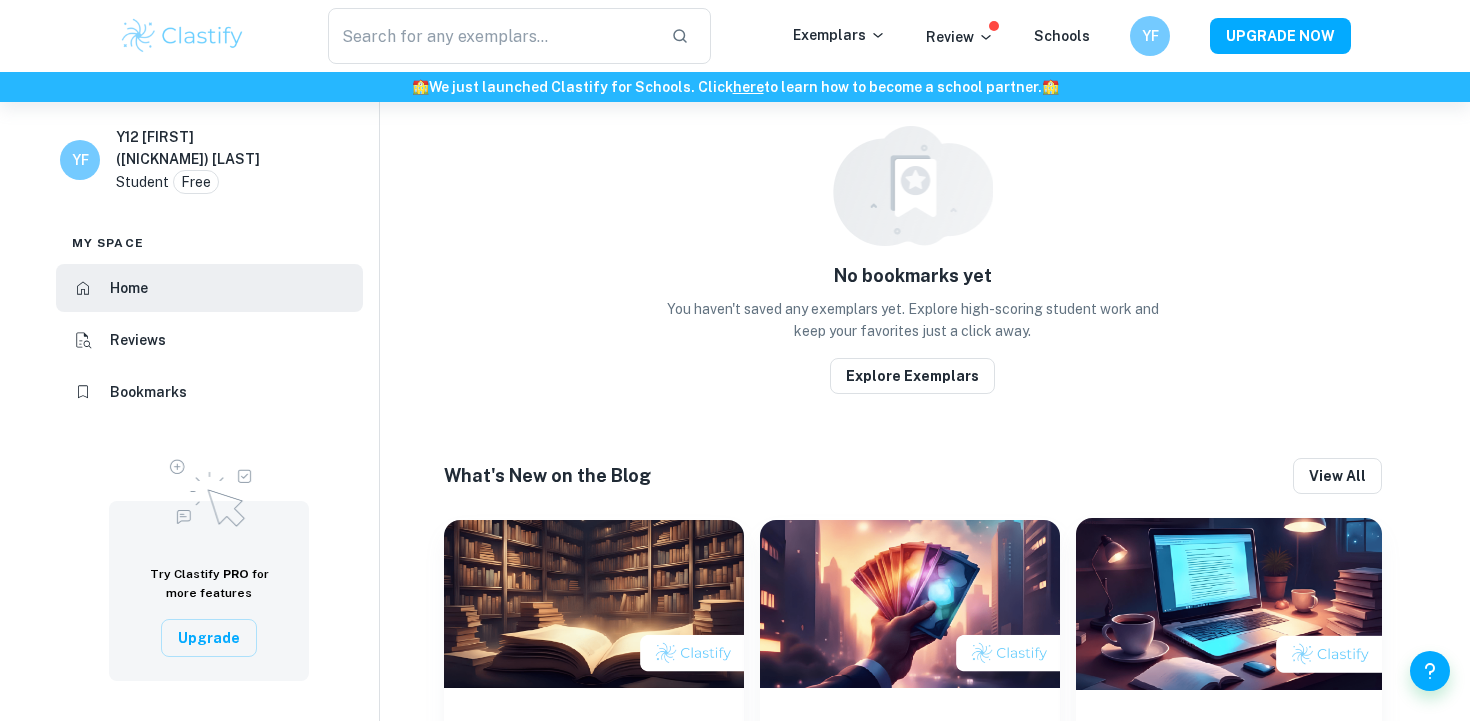 scroll, scrollTop: 1087, scrollLeft: 0, axis: vertical 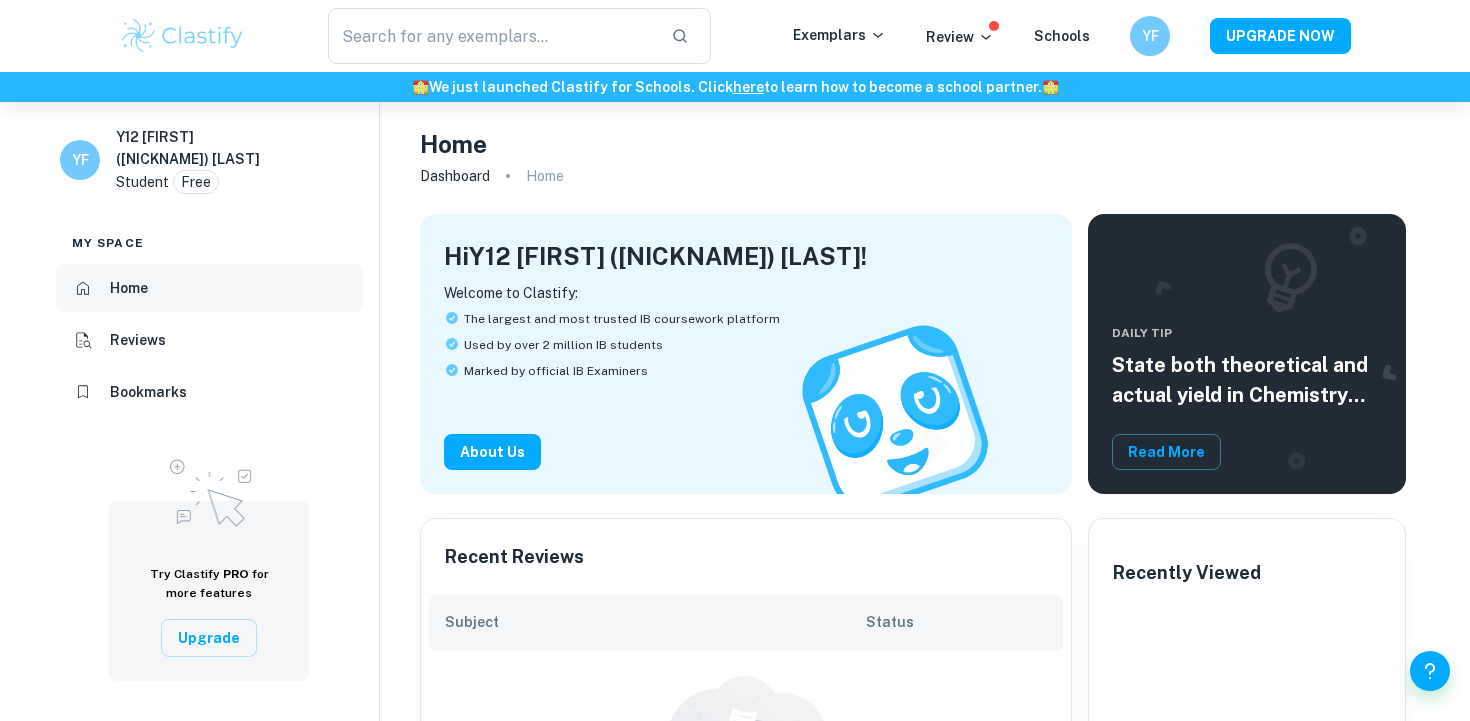 click on "Home" at bounding box center [209, 288] 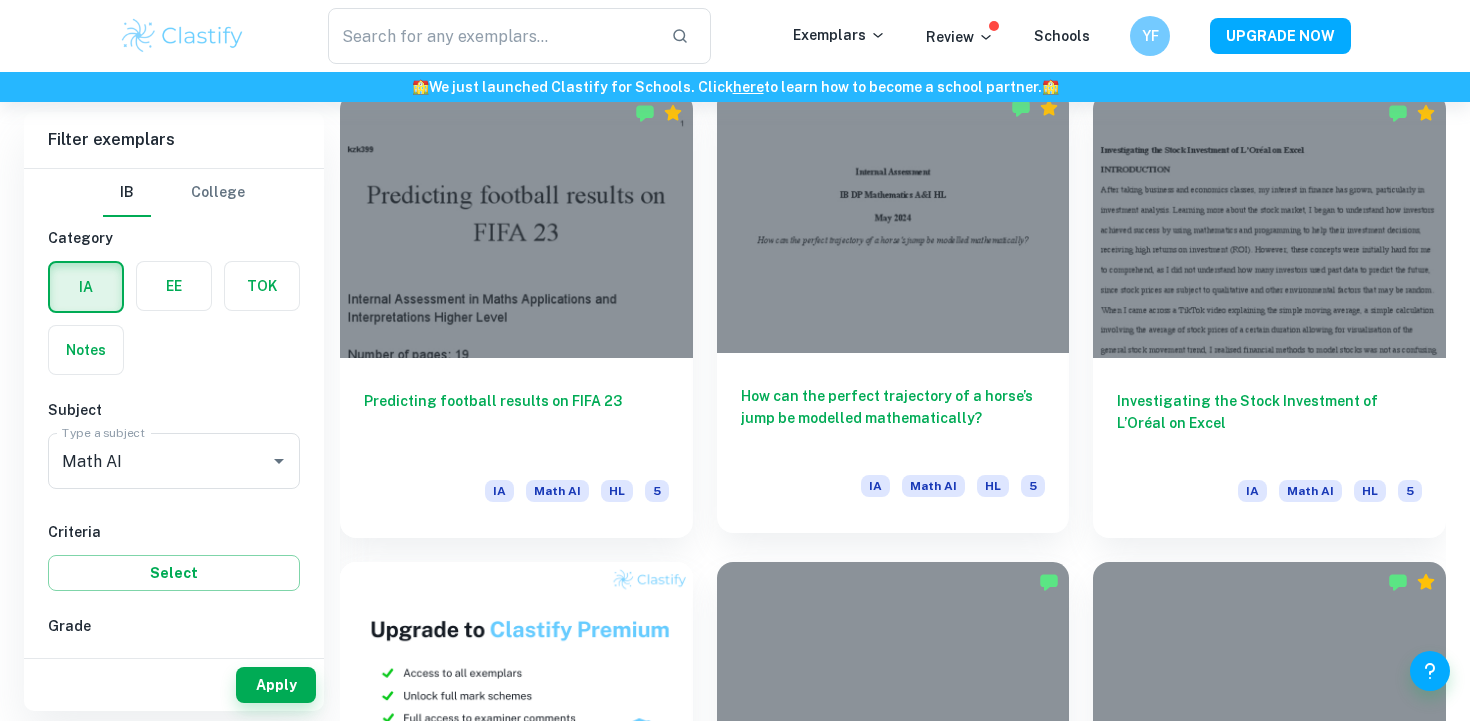 scroll, scrollTop: 1129, scrollLeft: 0, axis: vertical 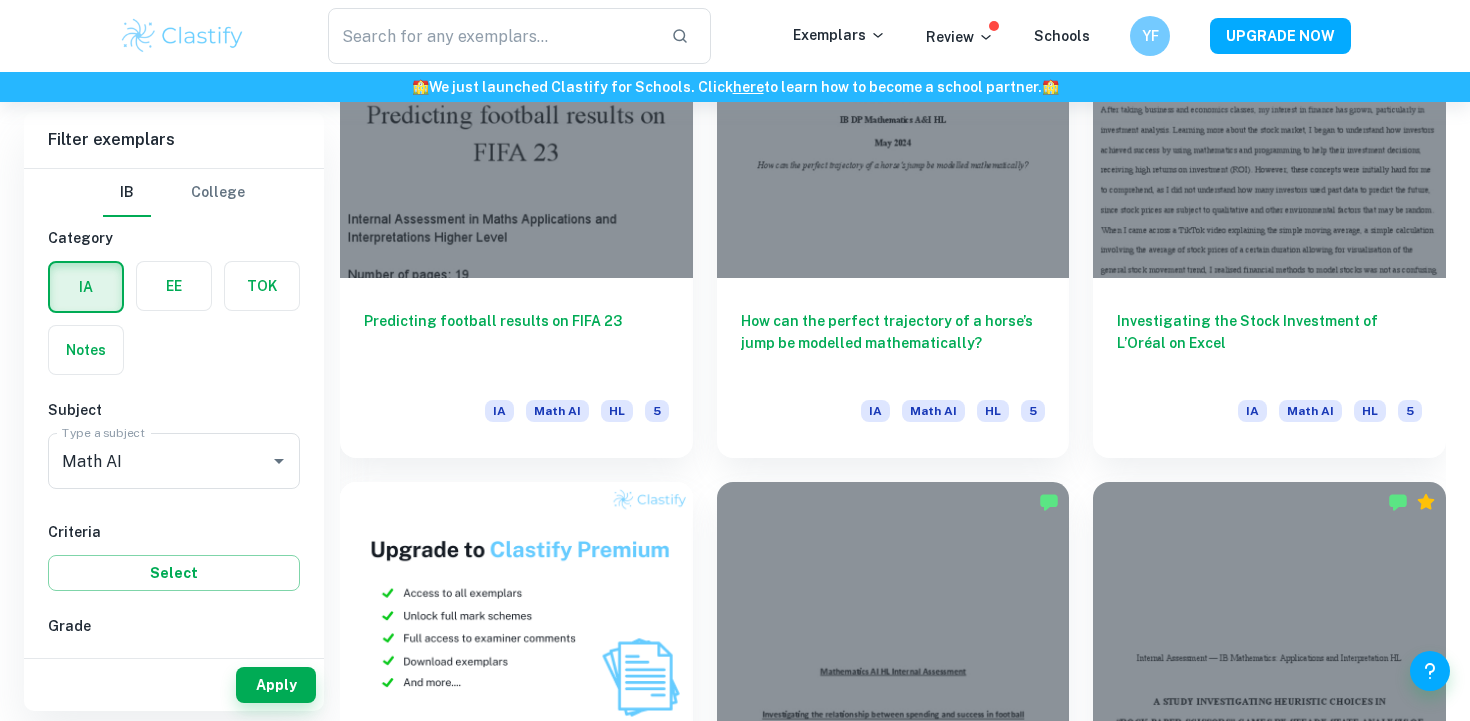 click on "Investigating the Stock Investment of L’Oréal on Excel IA Math AI HL 5" at bounding box center [1257, 223] 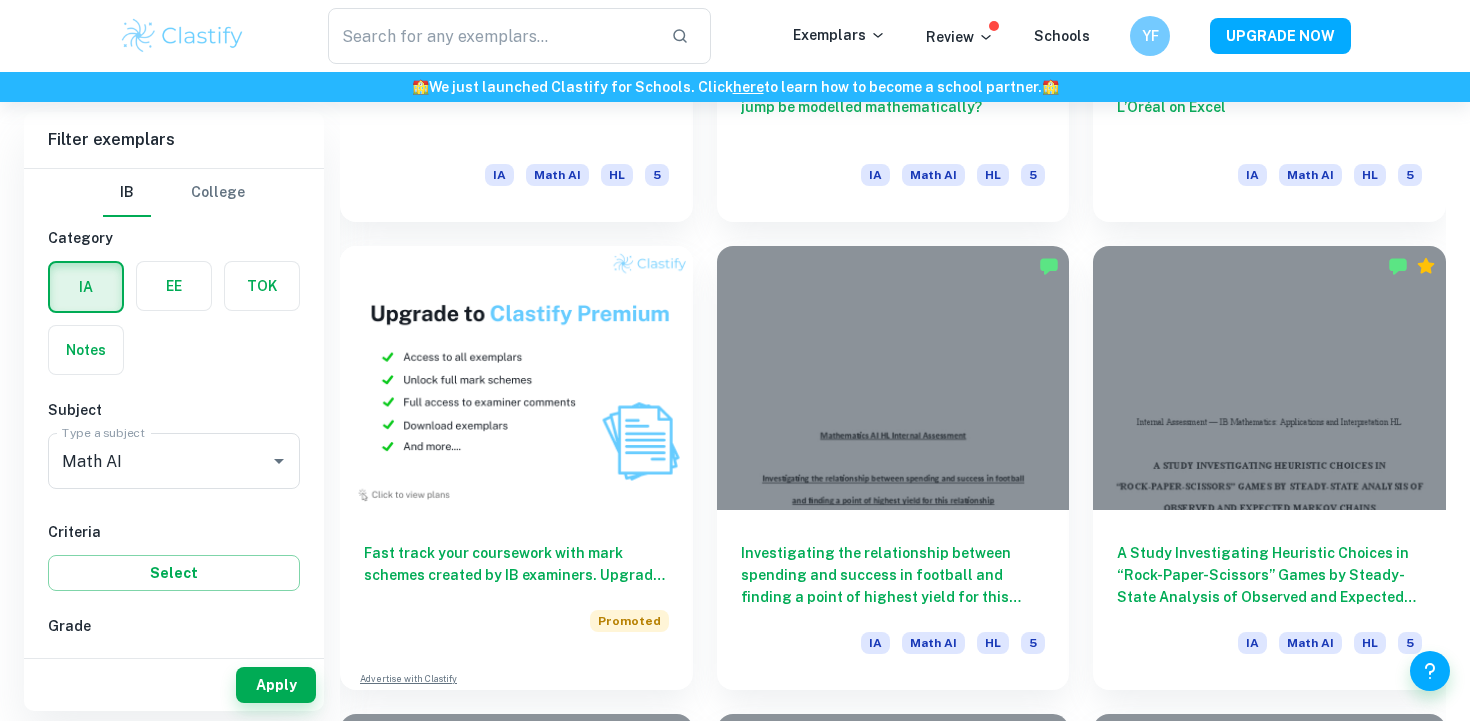 scroll, scrollTop: 1507, scrollLeft: 0, axis: vertical 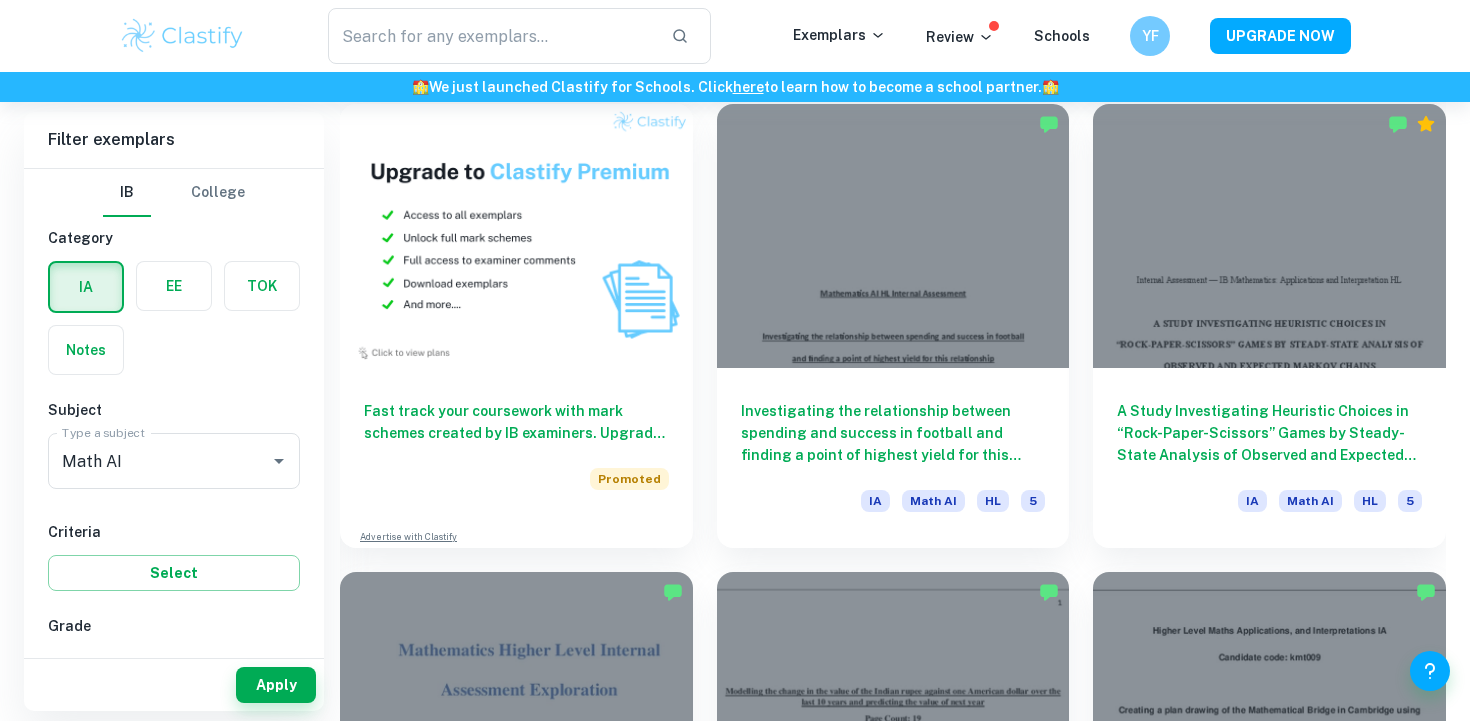 click on "A Study Investigating Heuristic Choices in “Rock-Paper-Scissors” Games by Steady-State Analysis of Observed and Expected Markov Chains IA Math AI HL 5" at bounding box center [1257, 314] 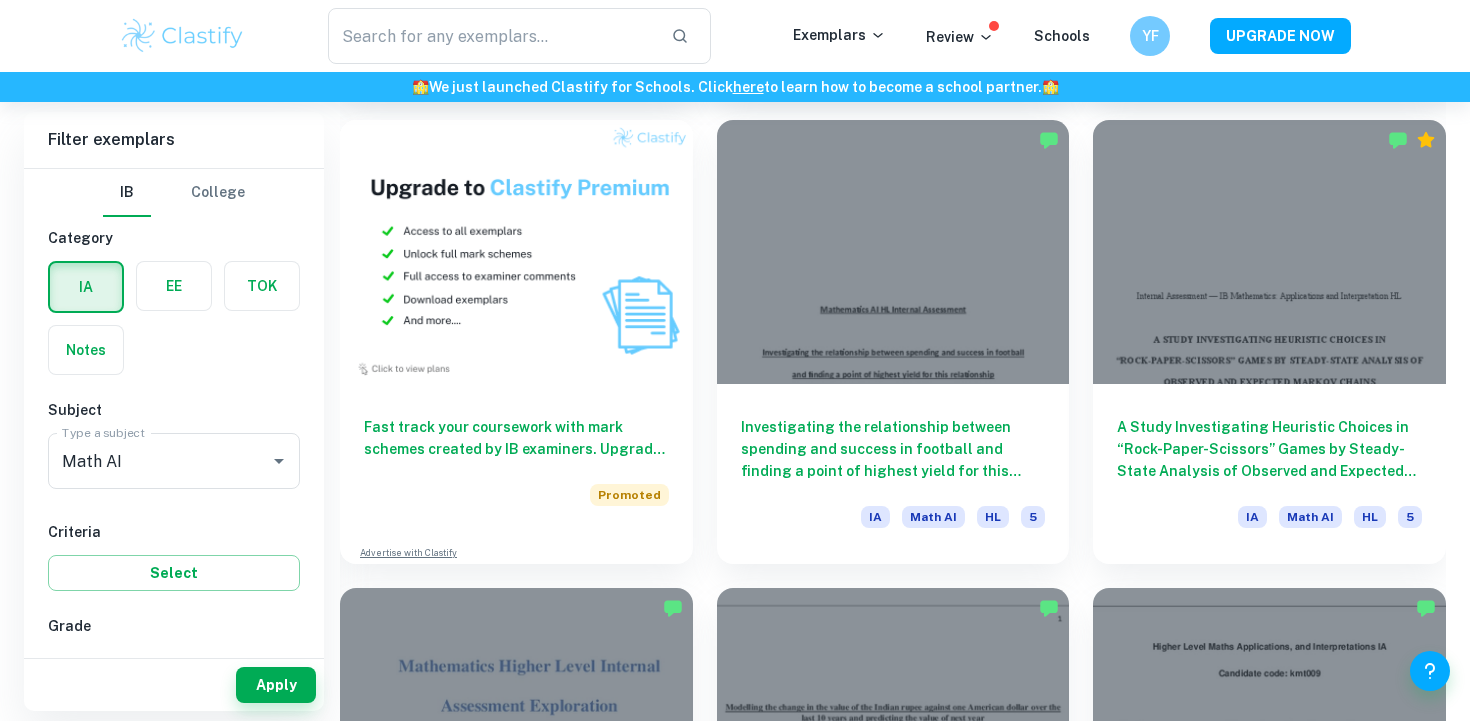 scroll, scrollTop: 1490, scrollLeft: 0, axis: vertical 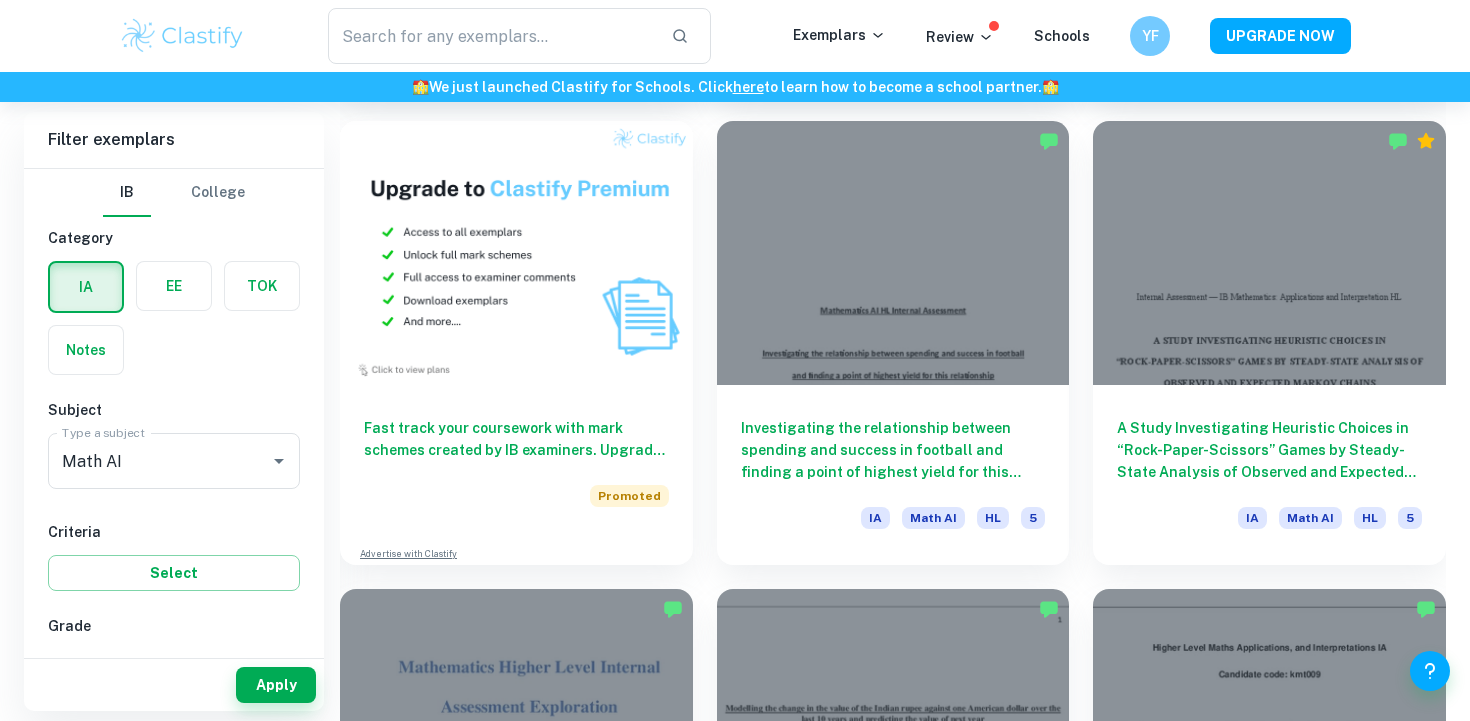 click on "A Study Investigating Heuristic Choices in “Rock-Paper-Scissors” Games by Steady-State Analysis of Observed and Expected Markov Chains IA Math AI HL 5" at bounding box center [1257, 331] 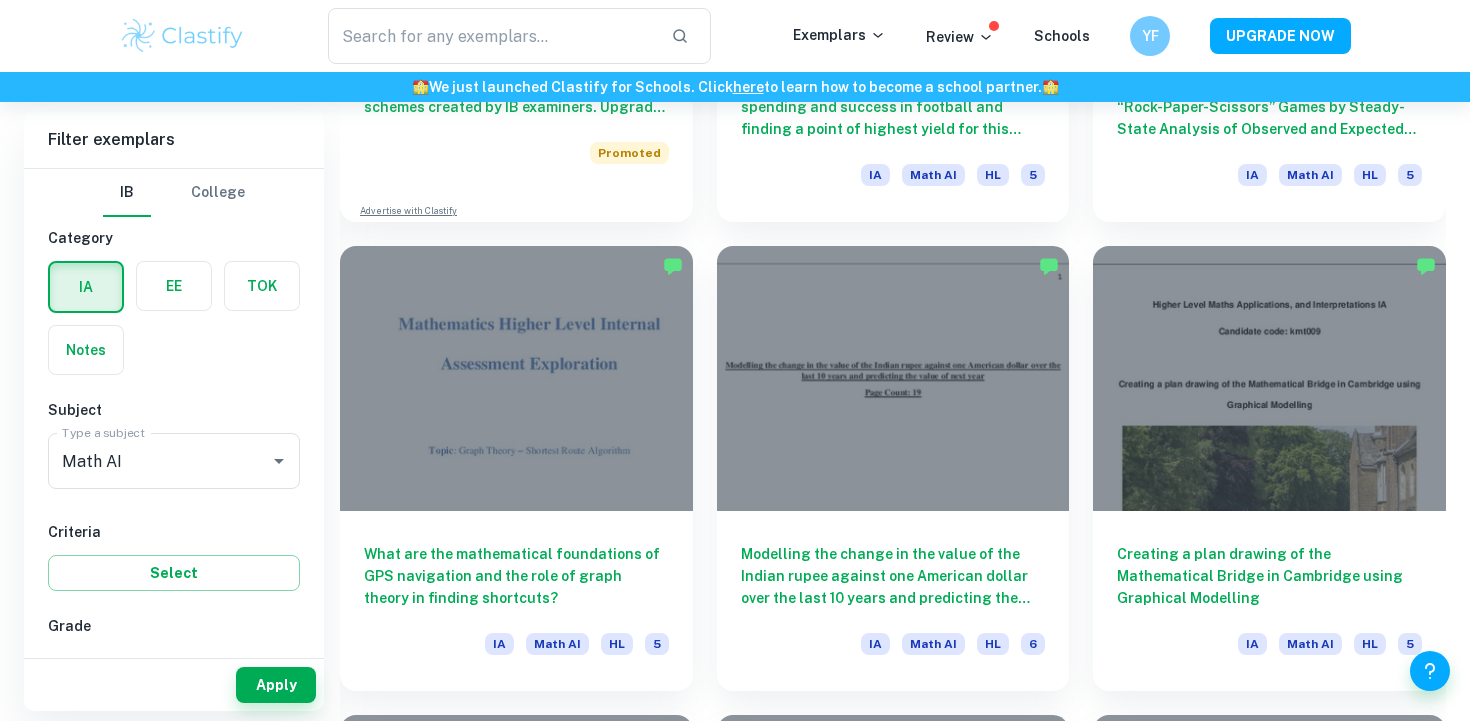 scroll, scrollTop: 1871, scrollLeft: 0, axis: vertical 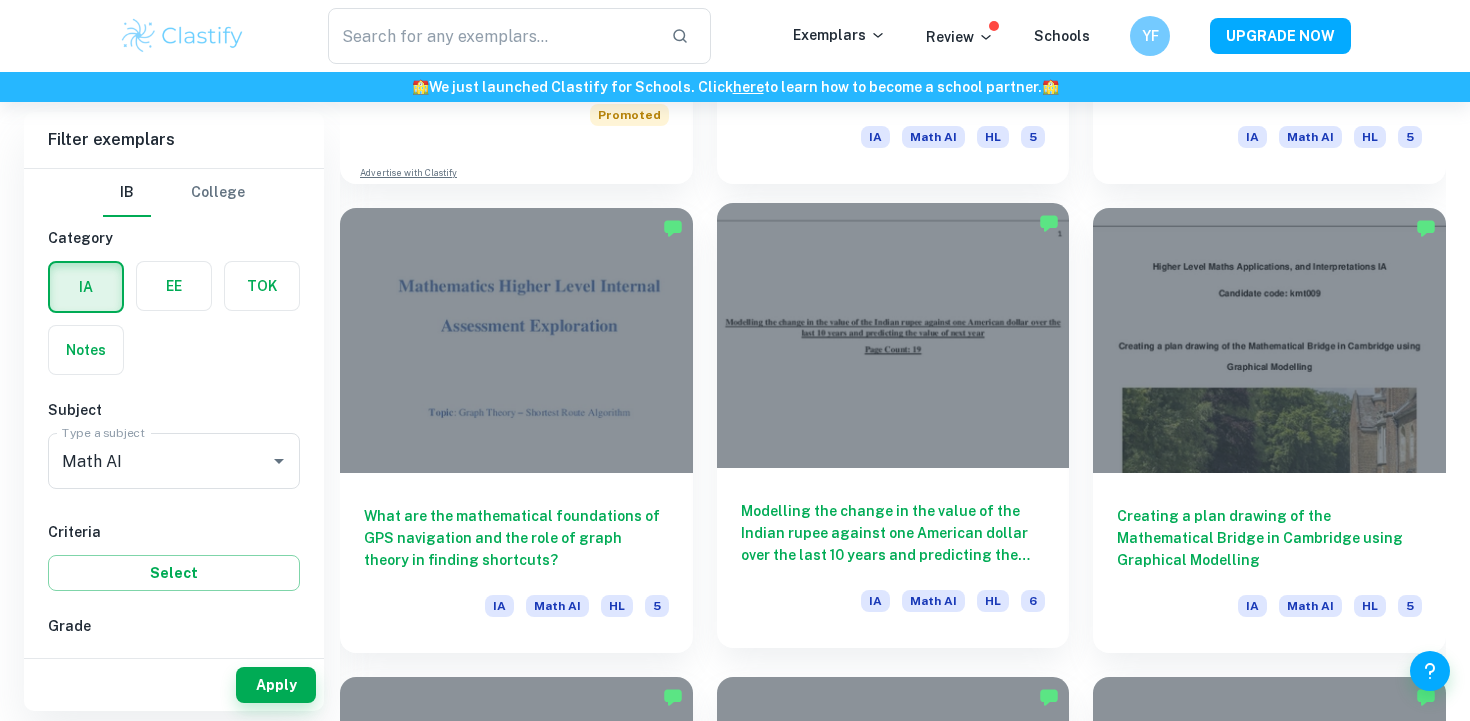 click at bounding box center (893, 335) 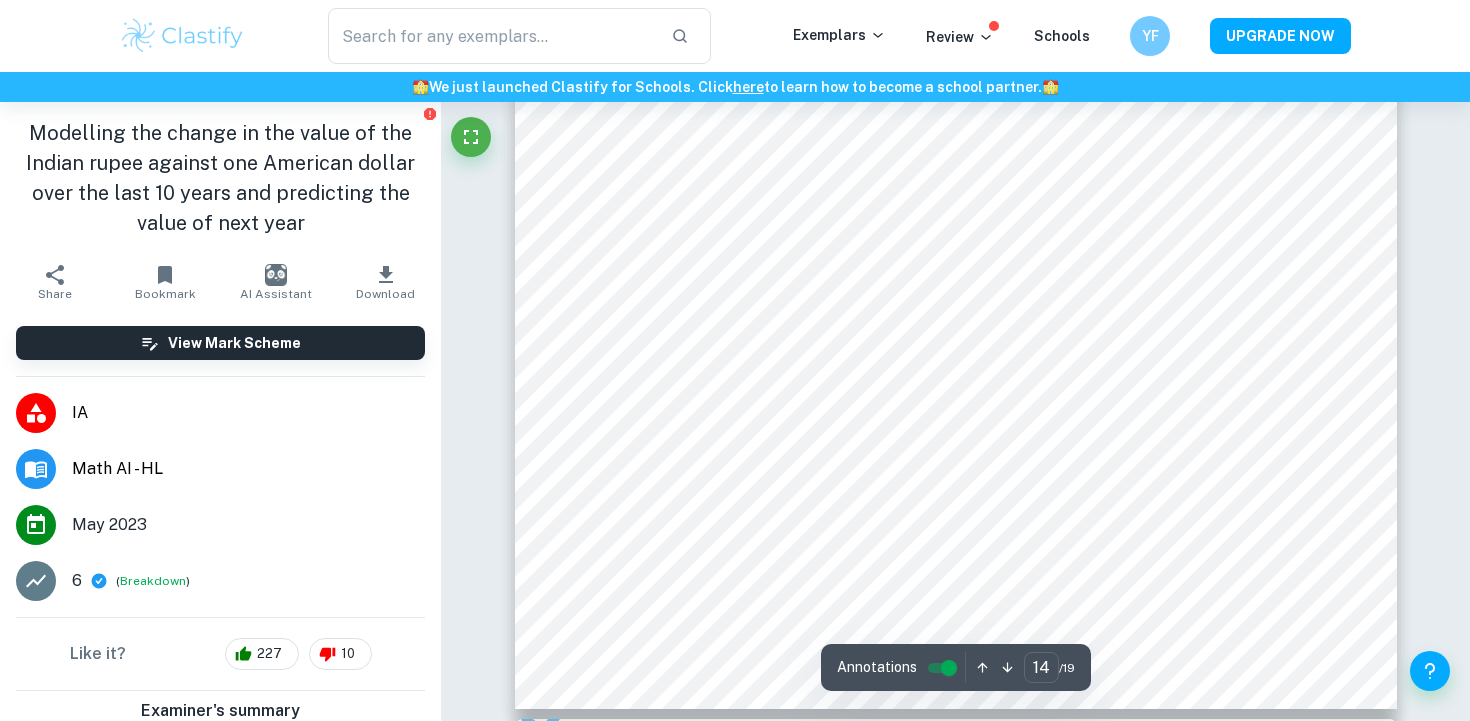 scroll, scrollTop: 15901, scrollLeft: 0, axis: vertical 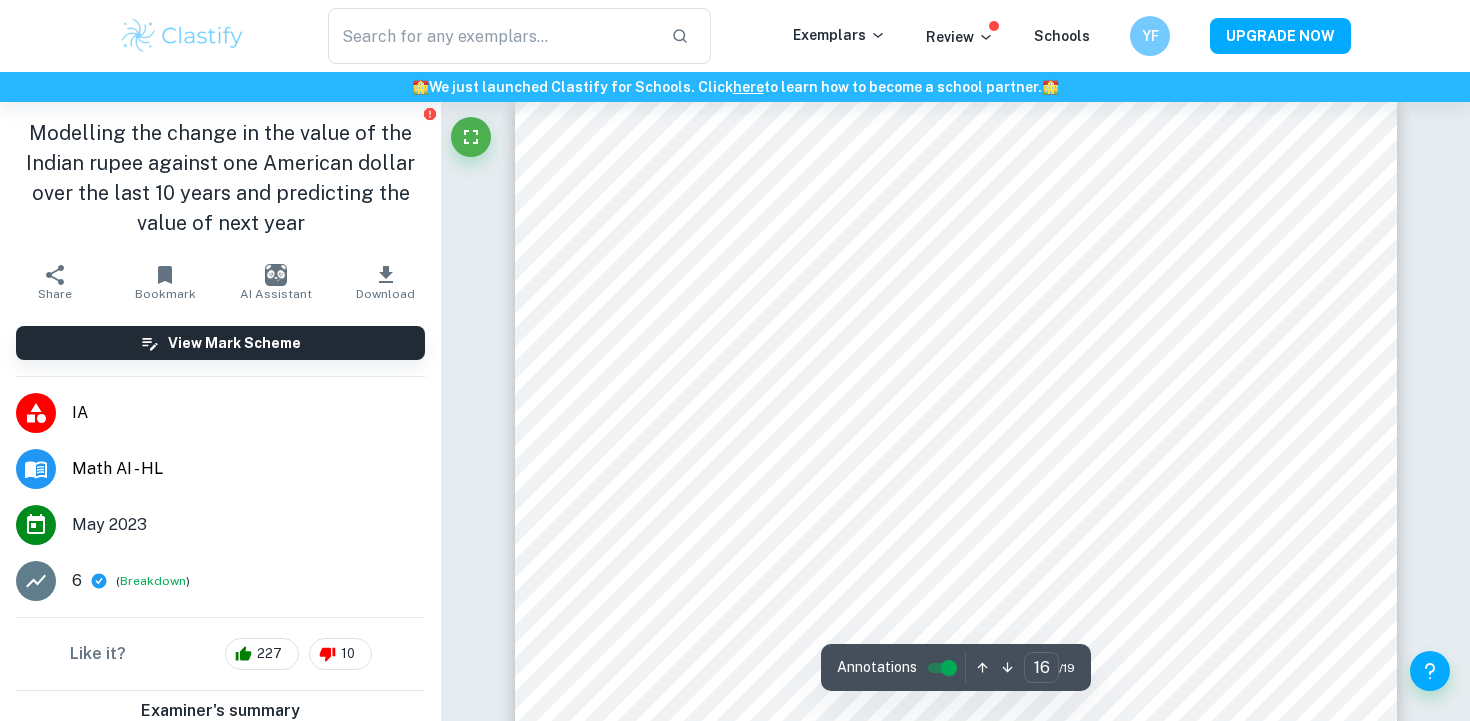type on "2" 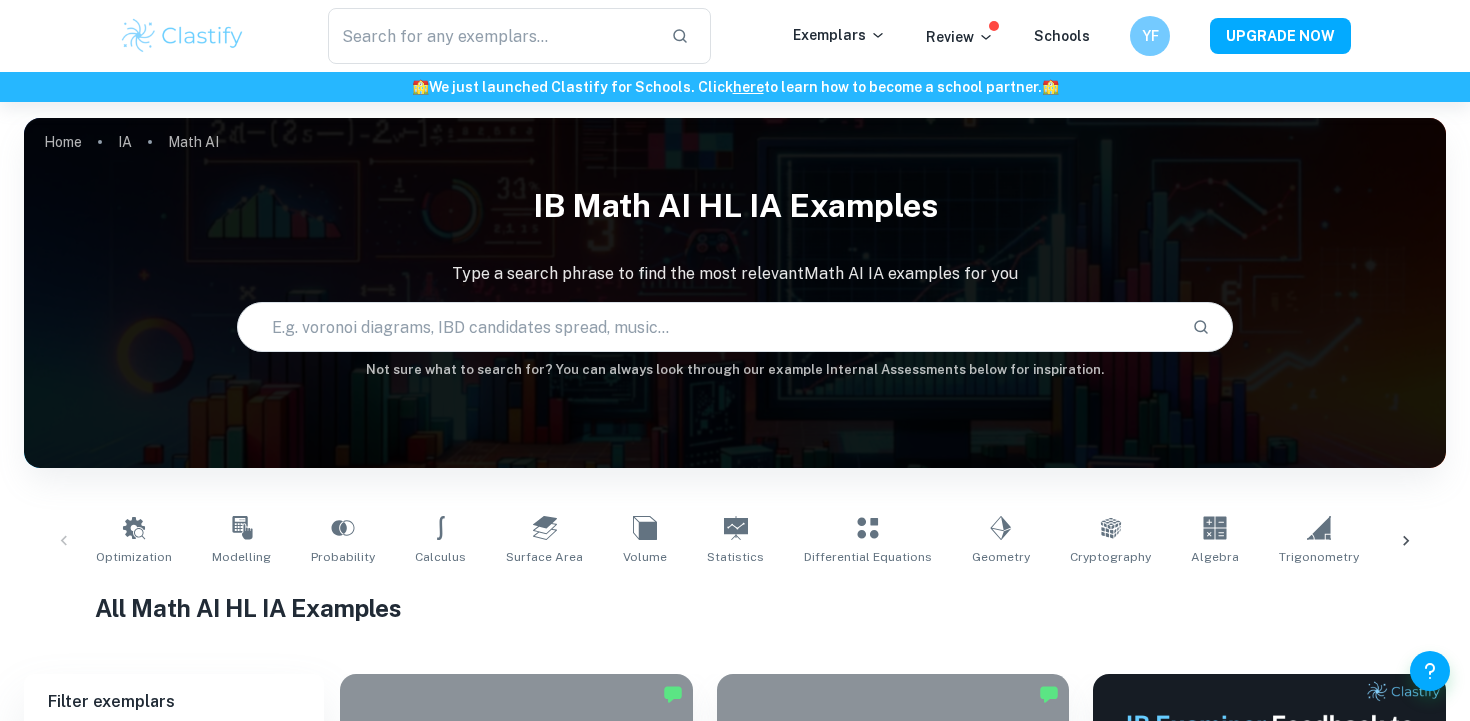 scroll, scrollTop: 863, scrollLeft: 0, axis: vertical 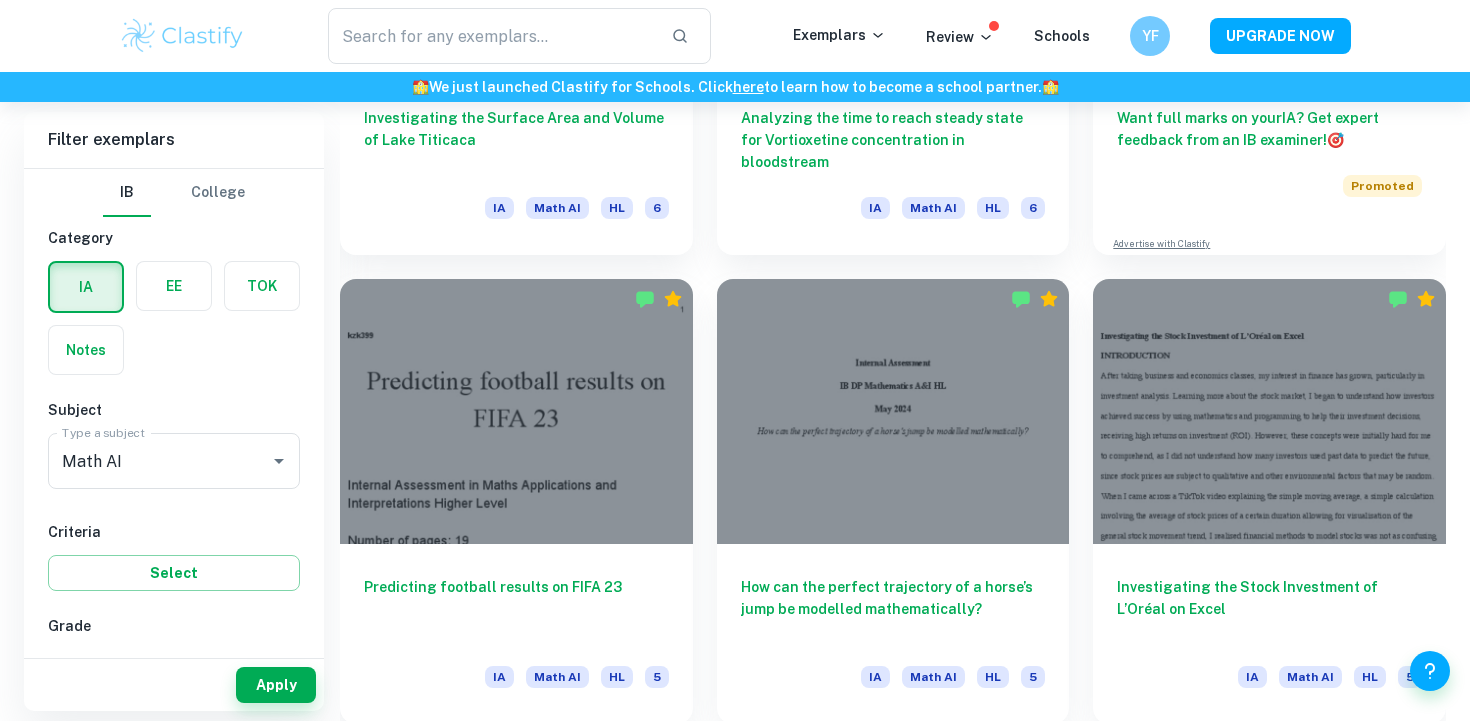 click on "How can the perfect trajectory of a horse’s jump be modelled mathematically?  IA Math AI HL 5" at bounding box center (881, 489) 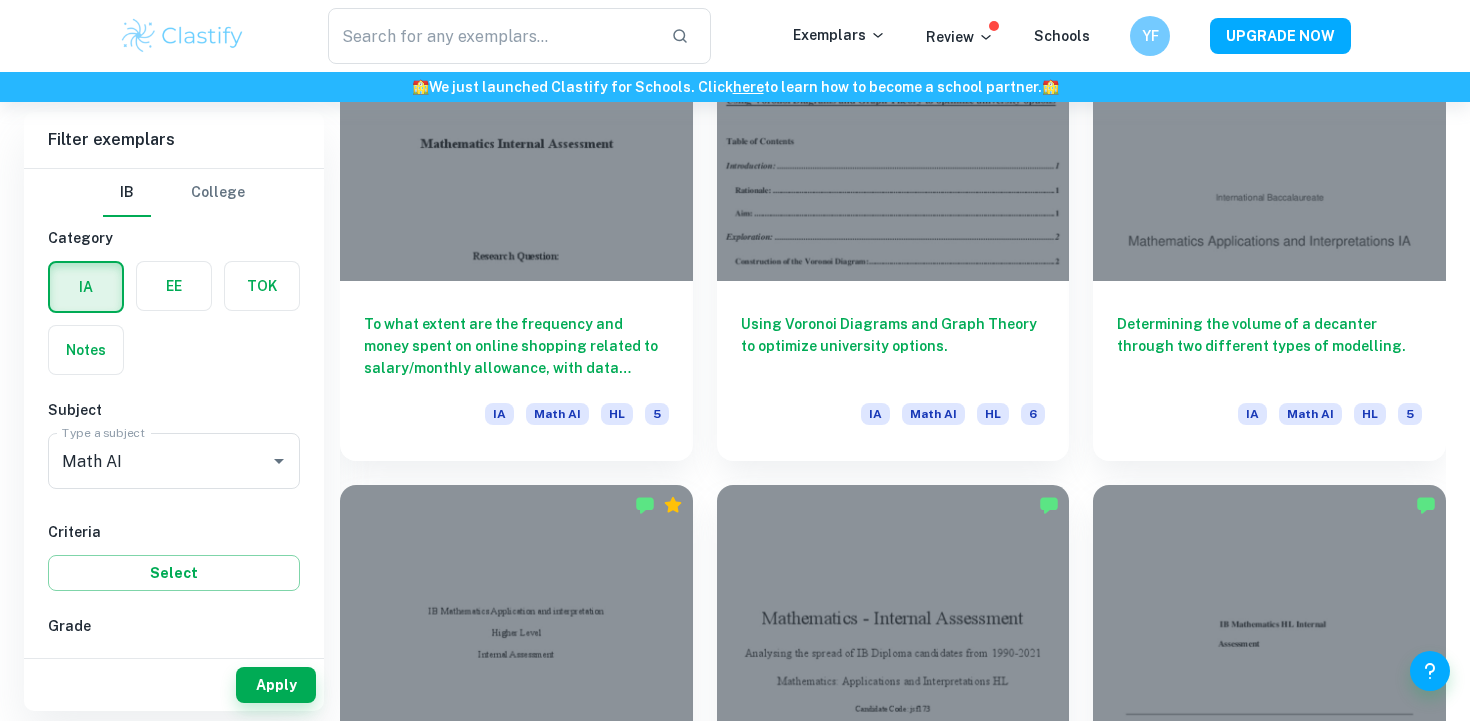 scroll, scrollTop: 2429, scrollLeft: 0, axis: vertical 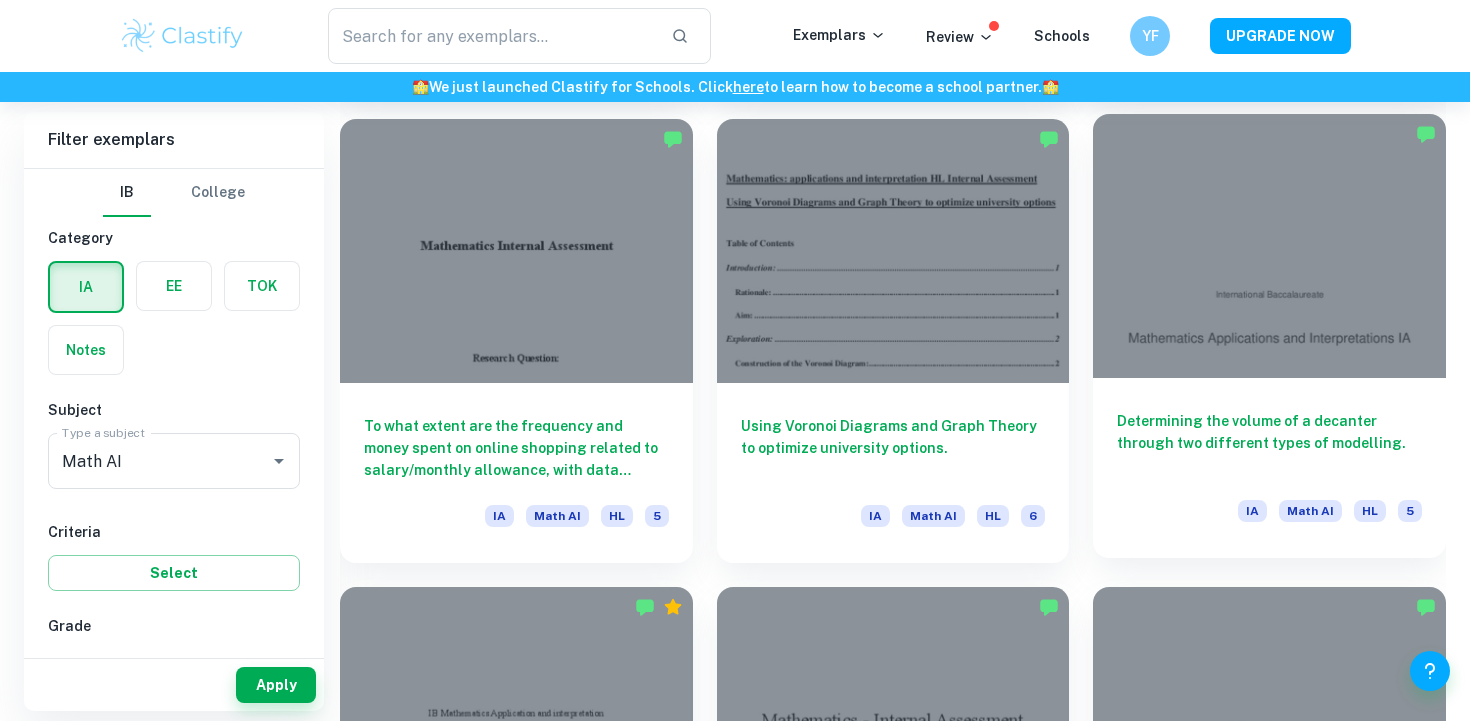 click at bounding box center [1269, 246] 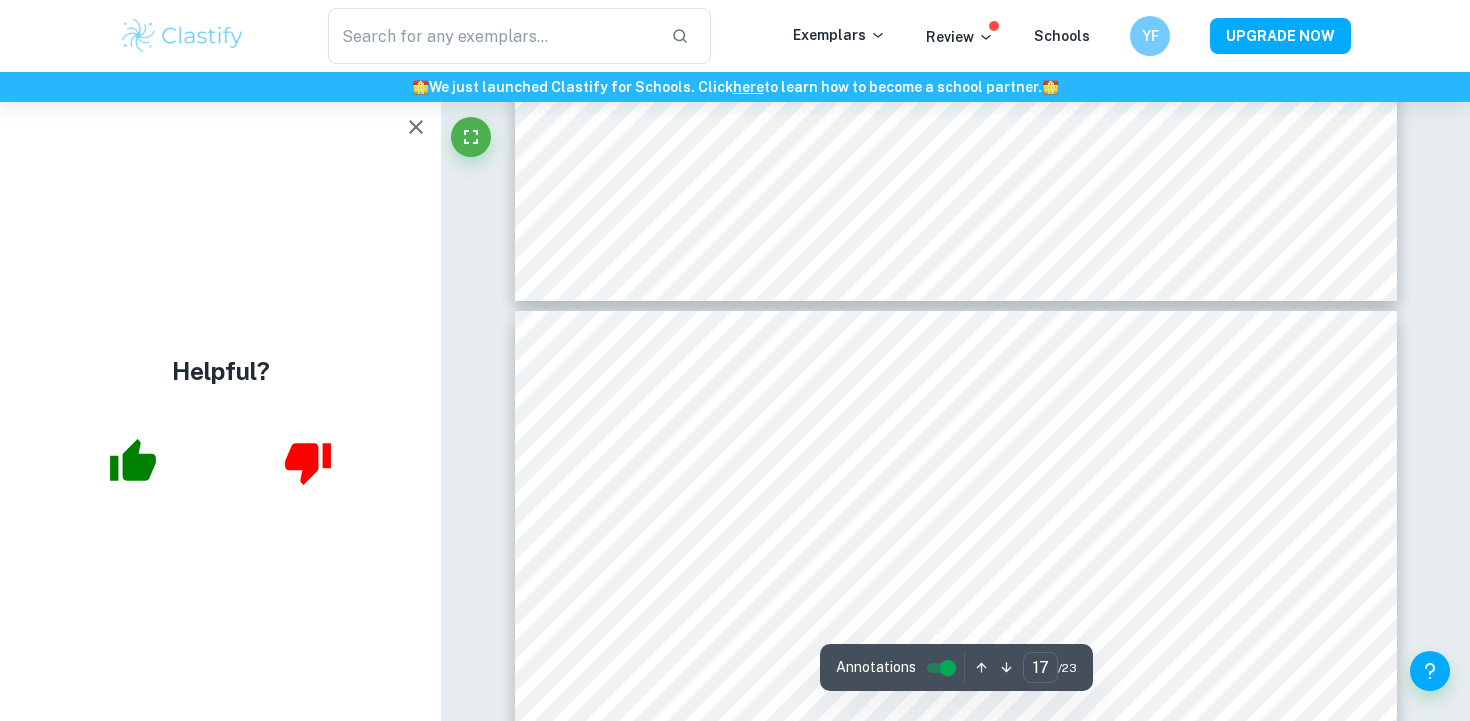 scroll, scrollTop: 20607, scrollLeft: 0, axis: vertical 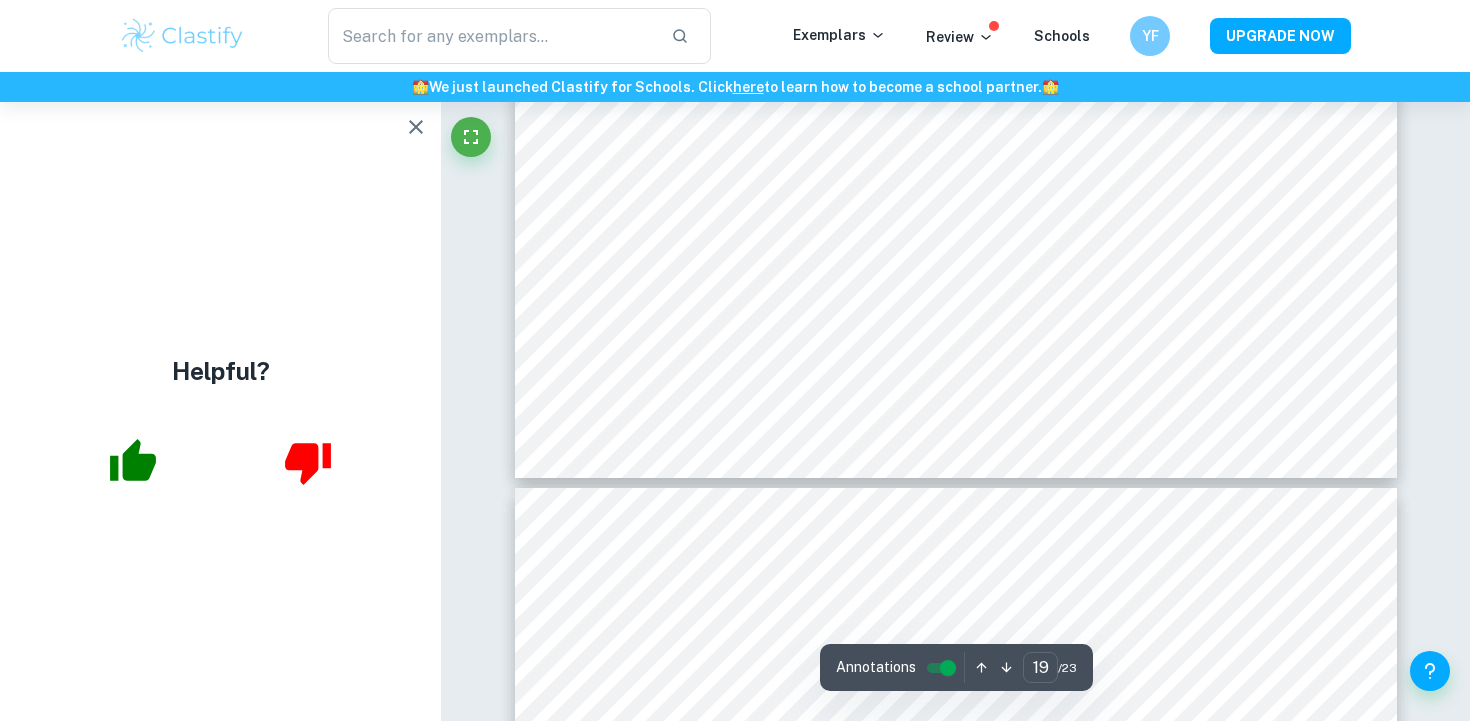 type on "20" 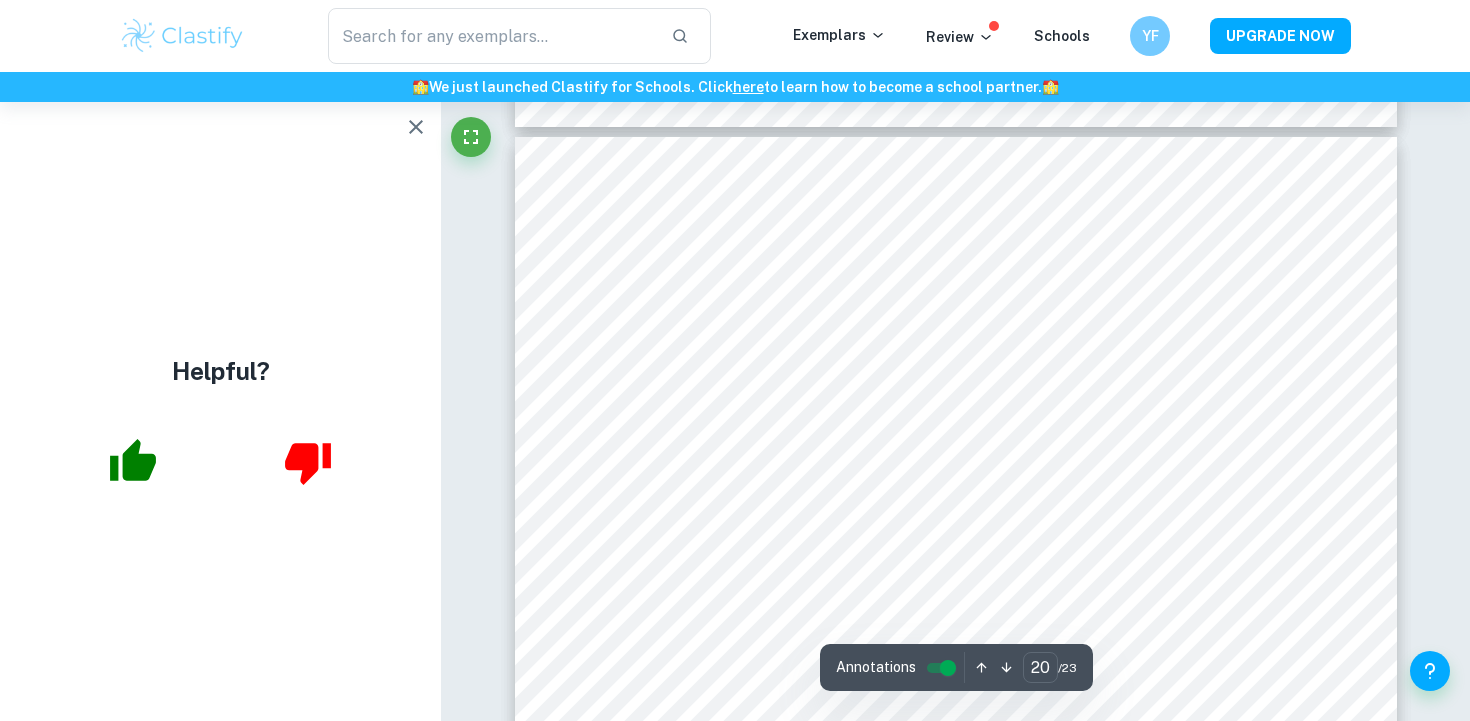 scroll, scrollTop: 24719, scrollLeft: 0, axis: vertical 